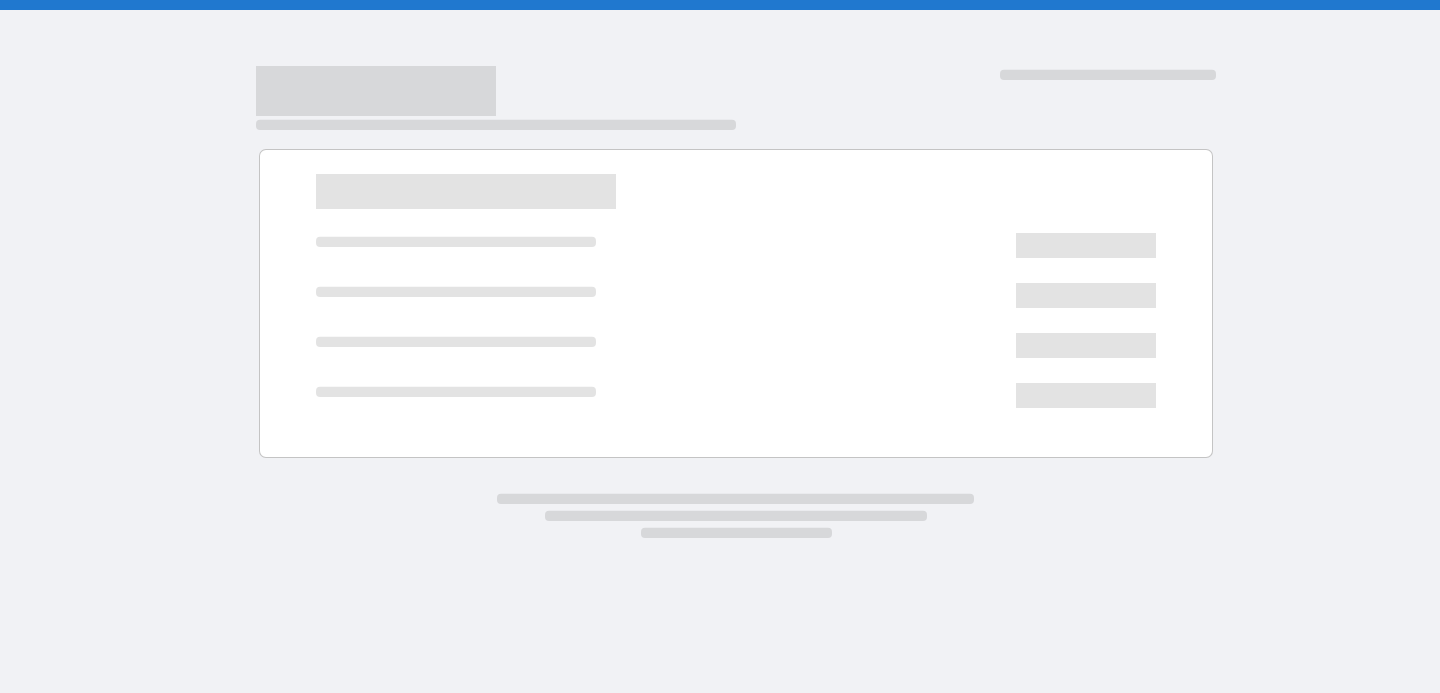 scroll, scrollTop: 0, scrollLeft: 0, axis: both 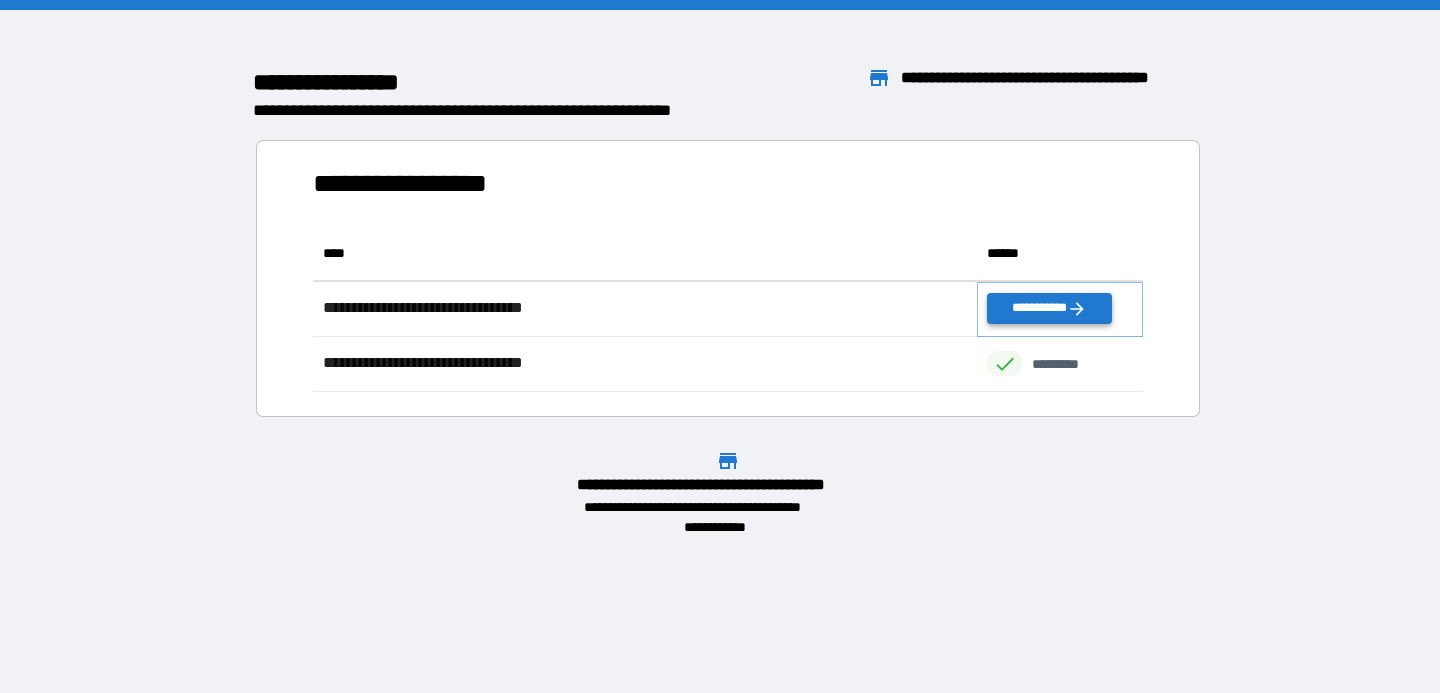 click on "**********" at bounding box center [1049, 308] 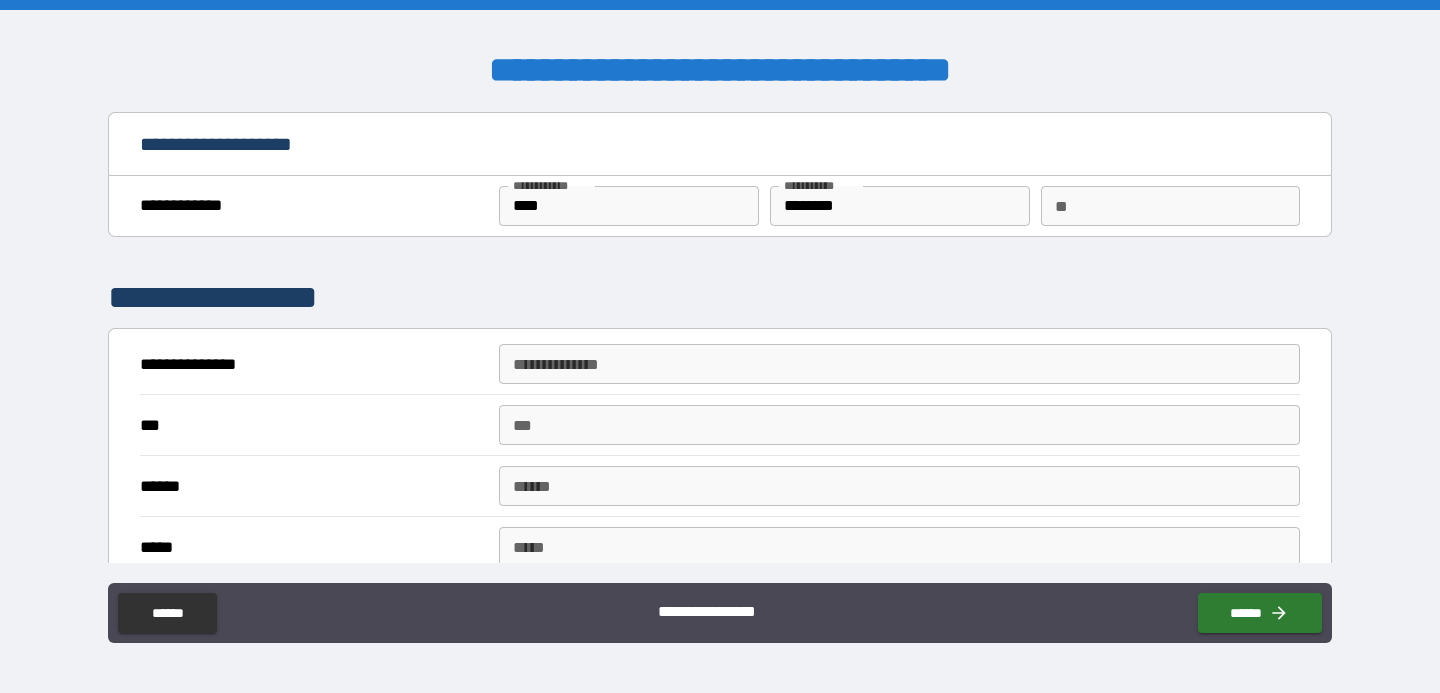 click on "**********" at bounding box center (899, 364) 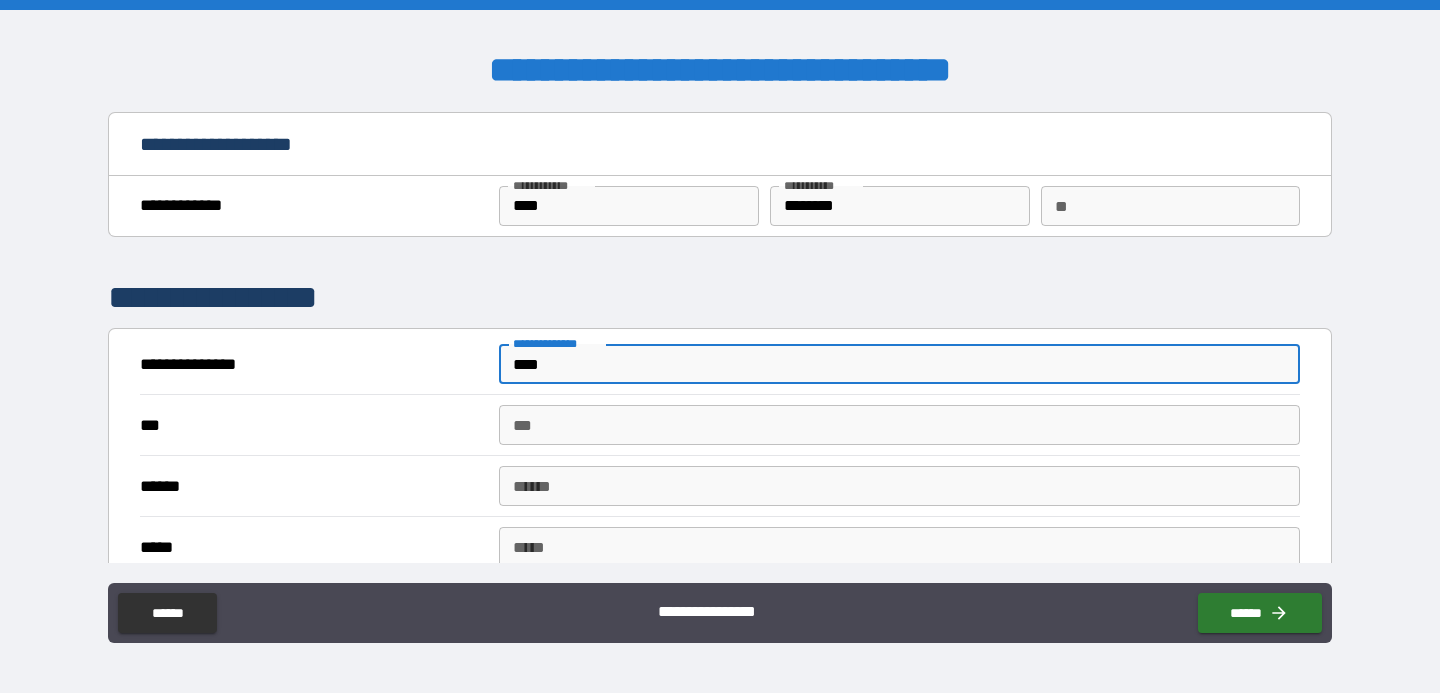 type on "****" 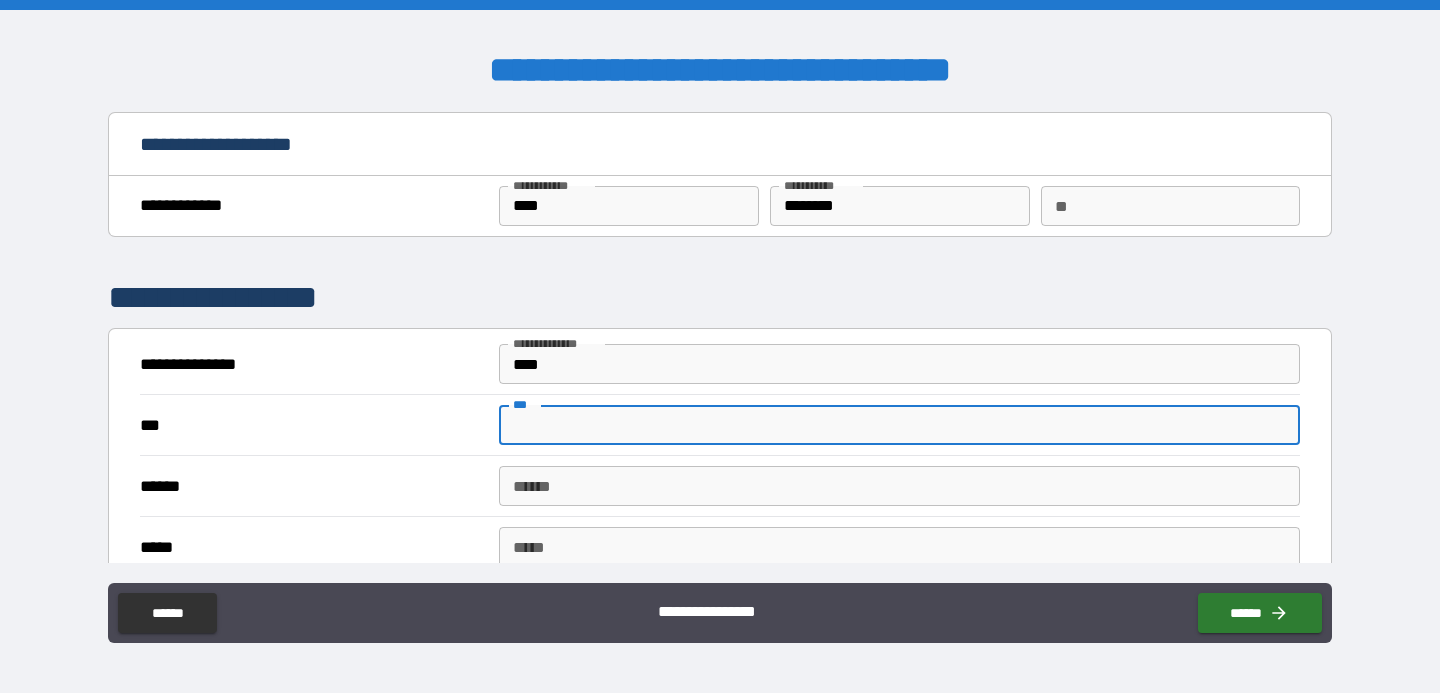 click on "***" at bounding box center [899, 425] 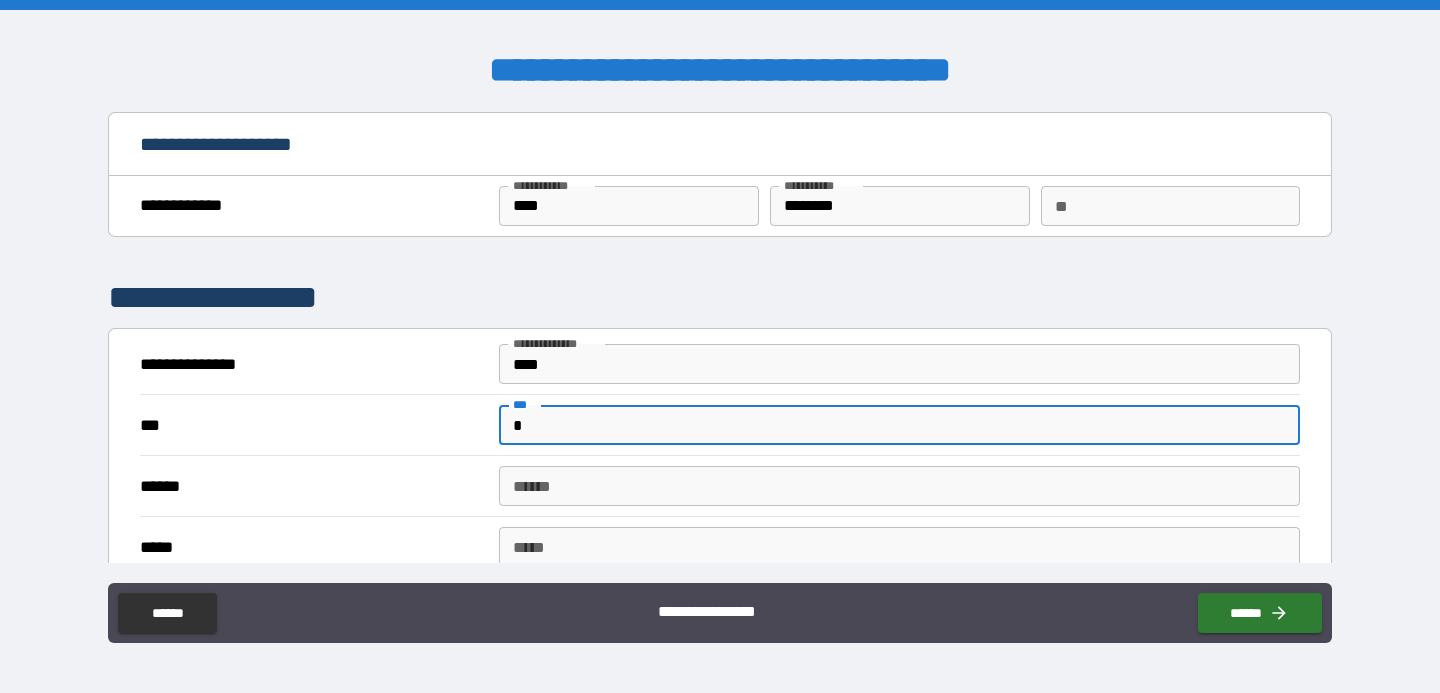 type on "*" 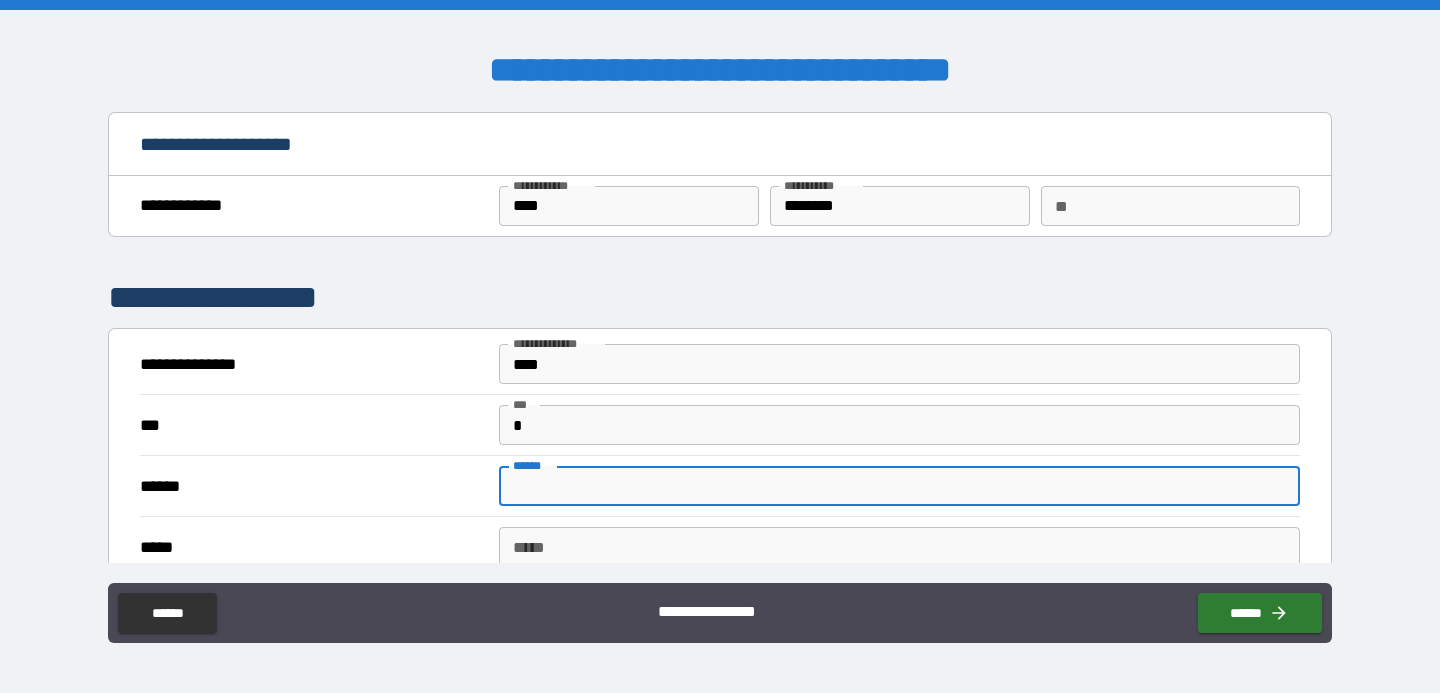 click on "******" at bounding box center [899, 486] 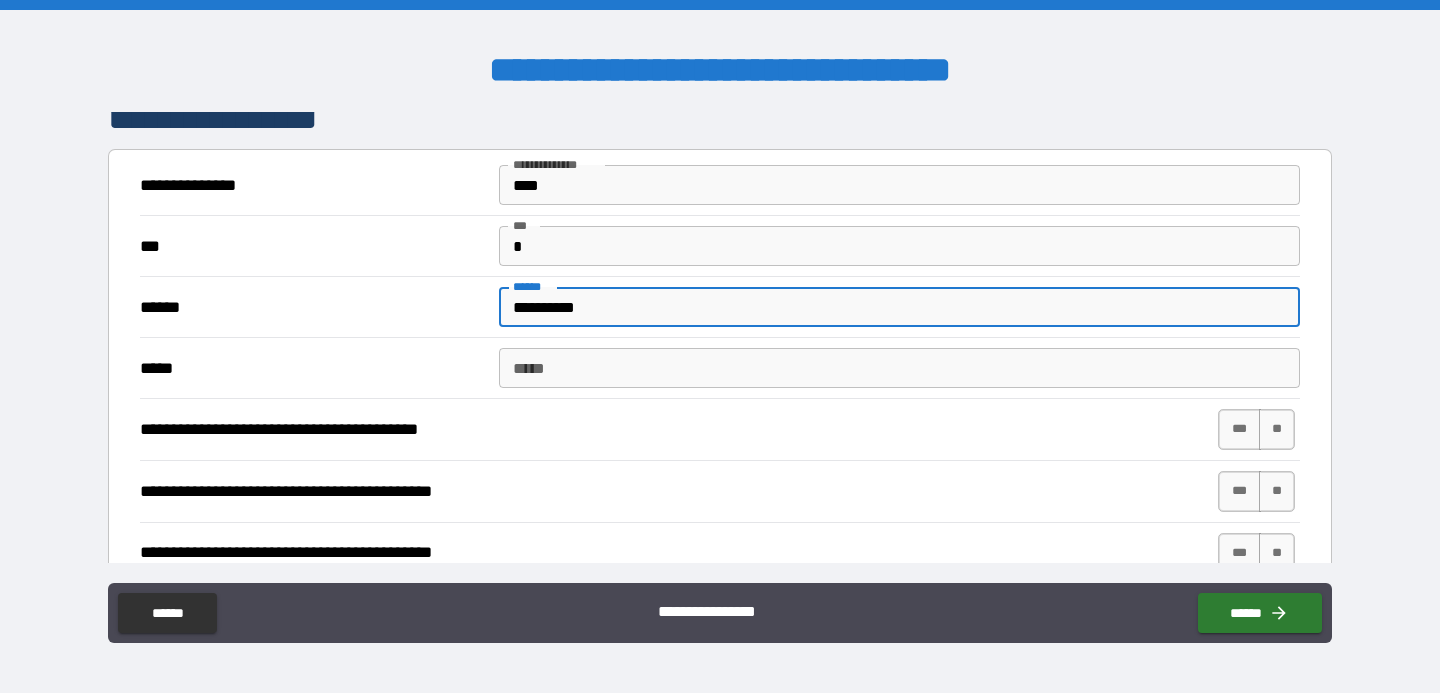 scroll, scrollTop: 180, scrollLeft: 0, axis: vertical 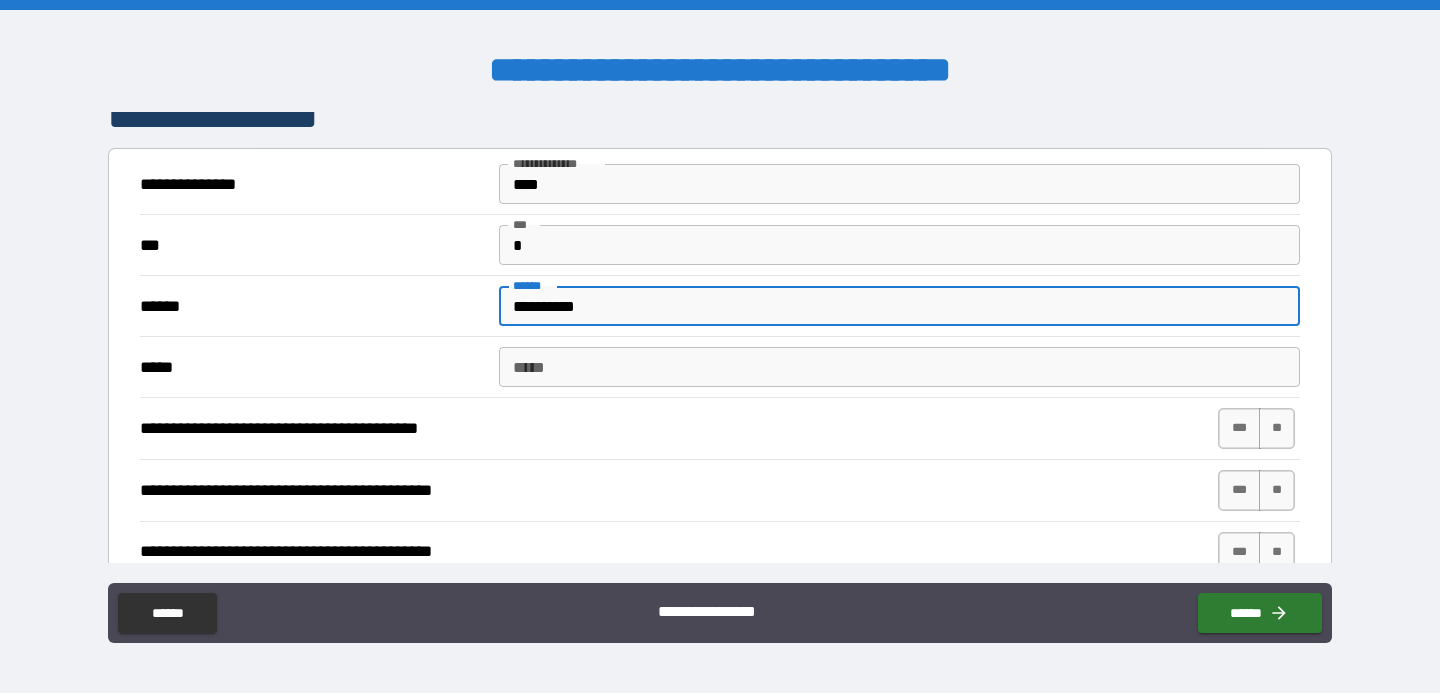 type on "**********" 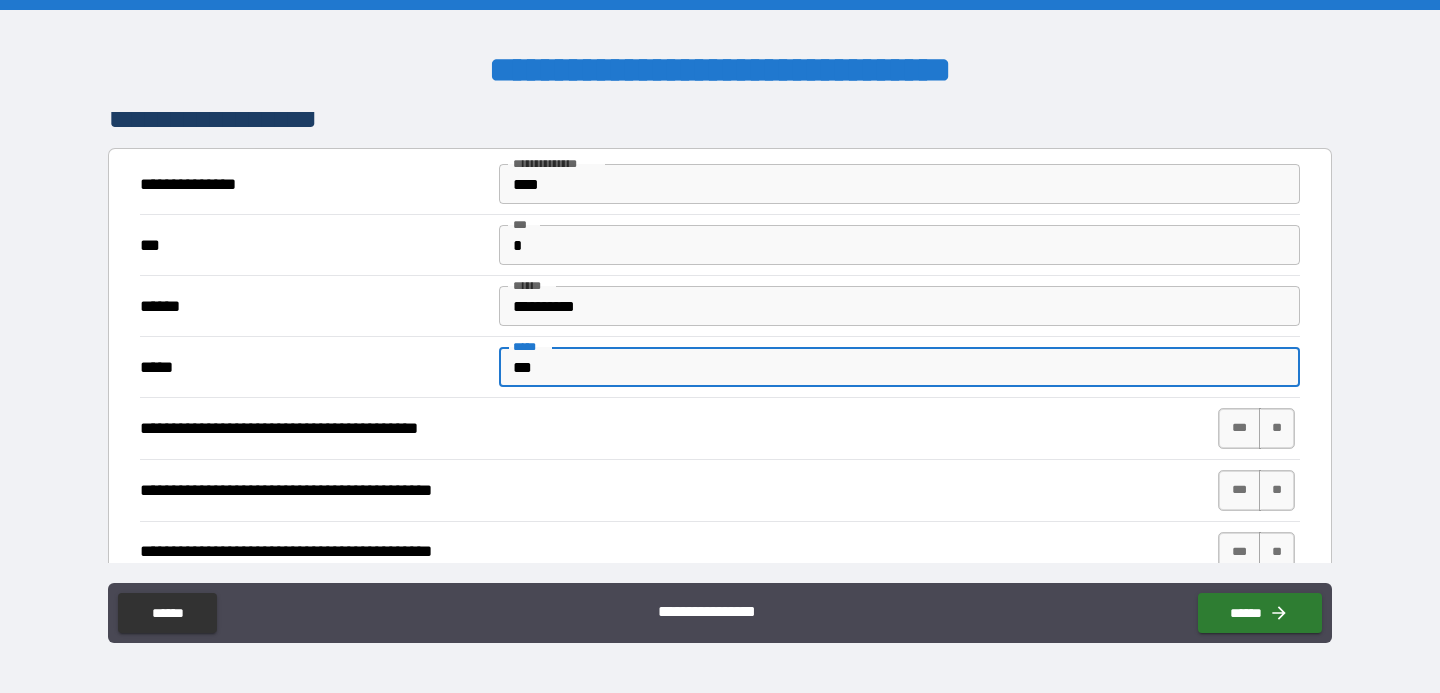 type on "***" 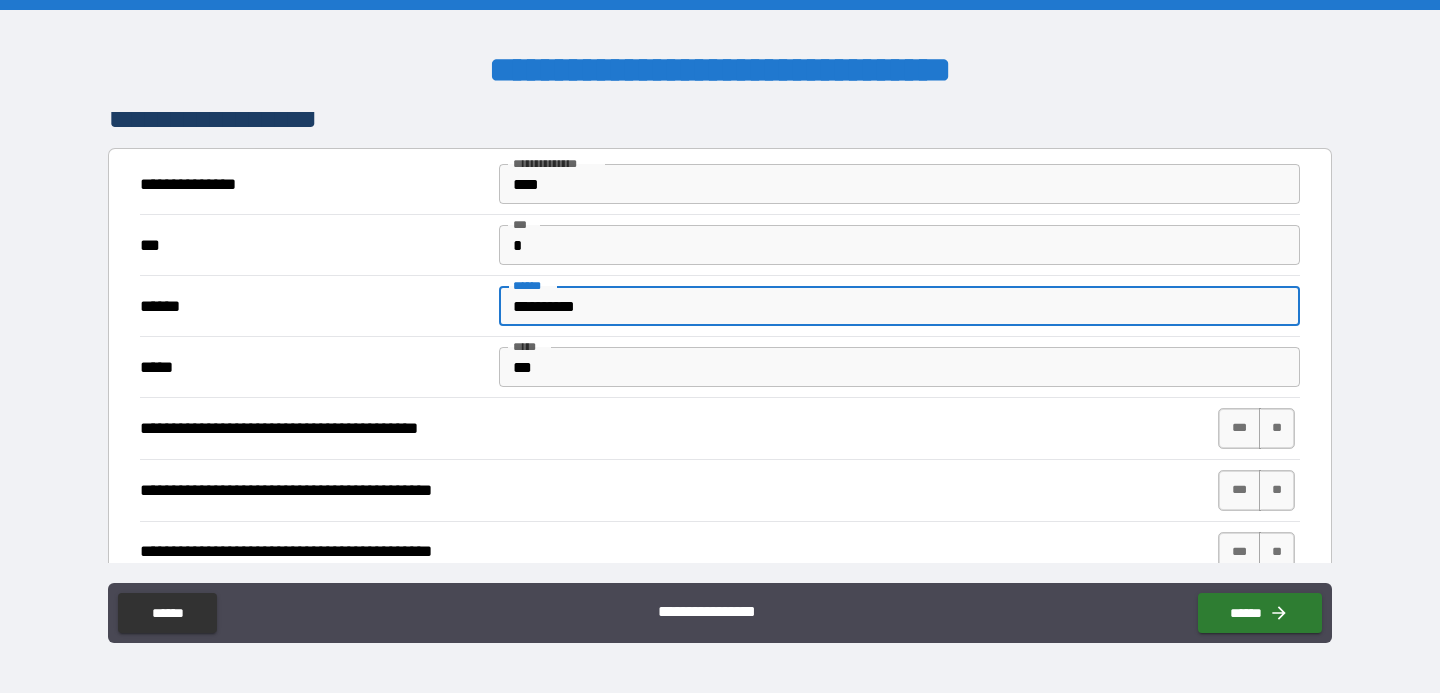 drag, startPoint x: 627, startPoint y: 304, endPoint x: 373, endPoint y: 300, distance: 254.0315 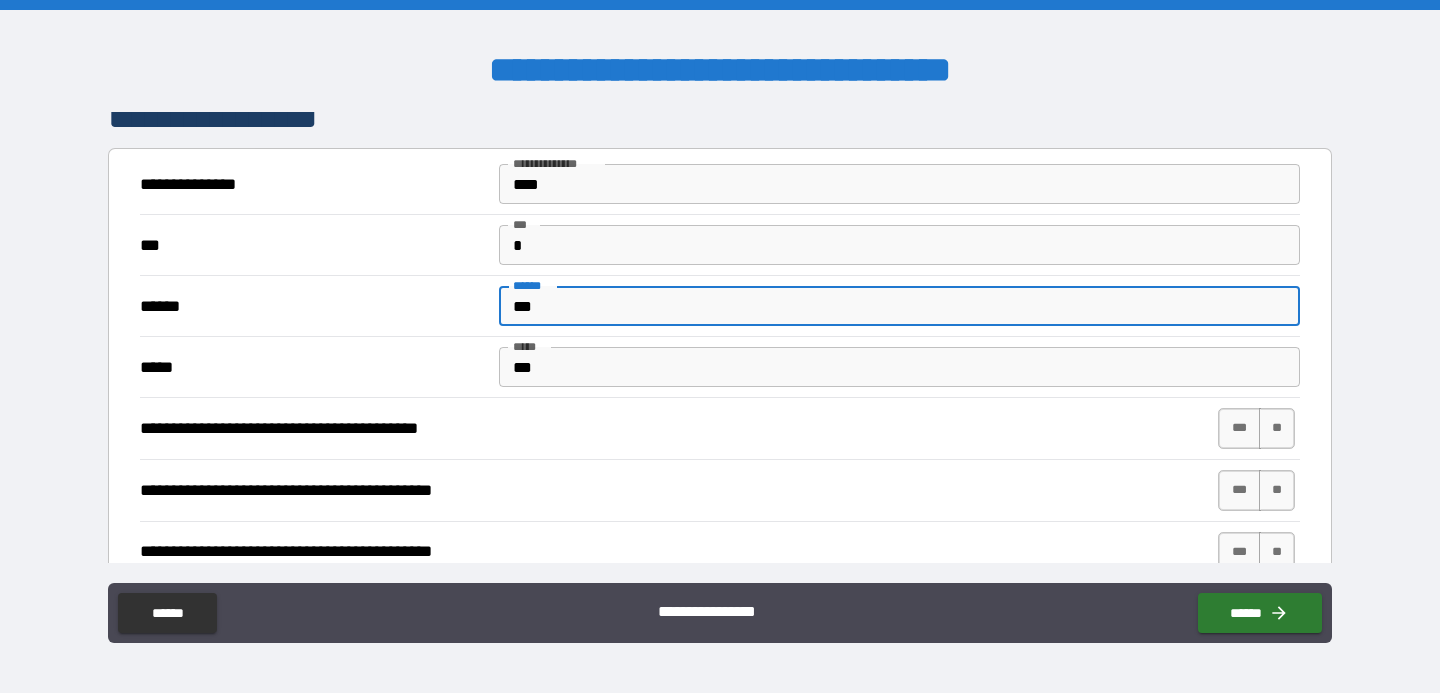 scroll, scrollTop: 299, scrollLeft: 0, axis: vertical 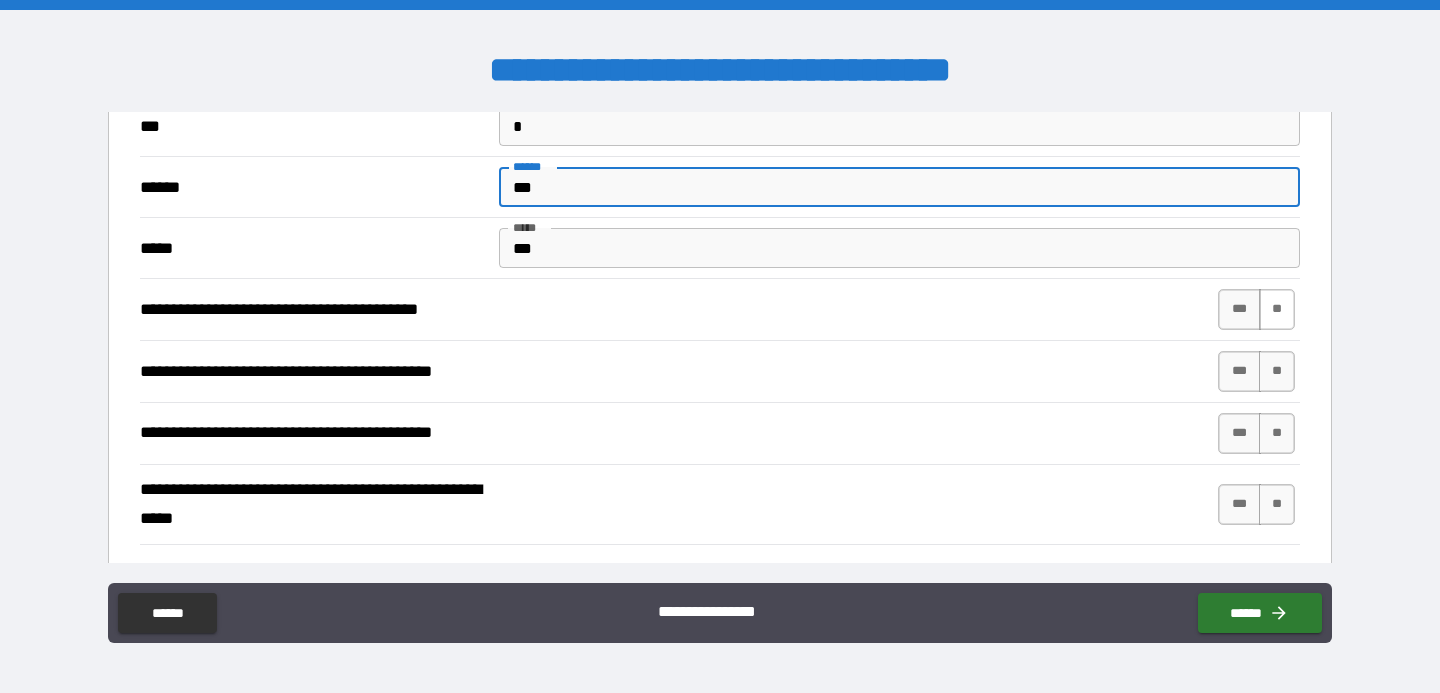 type on "***" 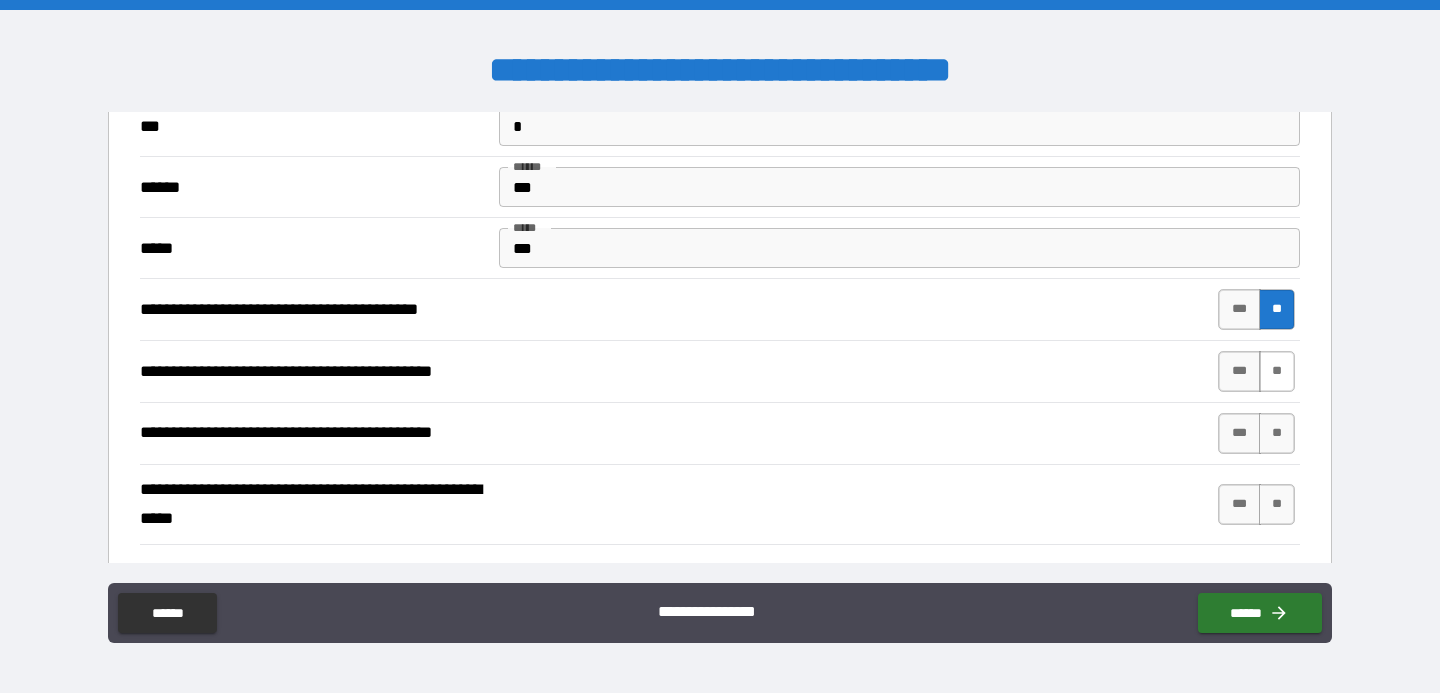 click on "**" at bounding box center (1277, 371) 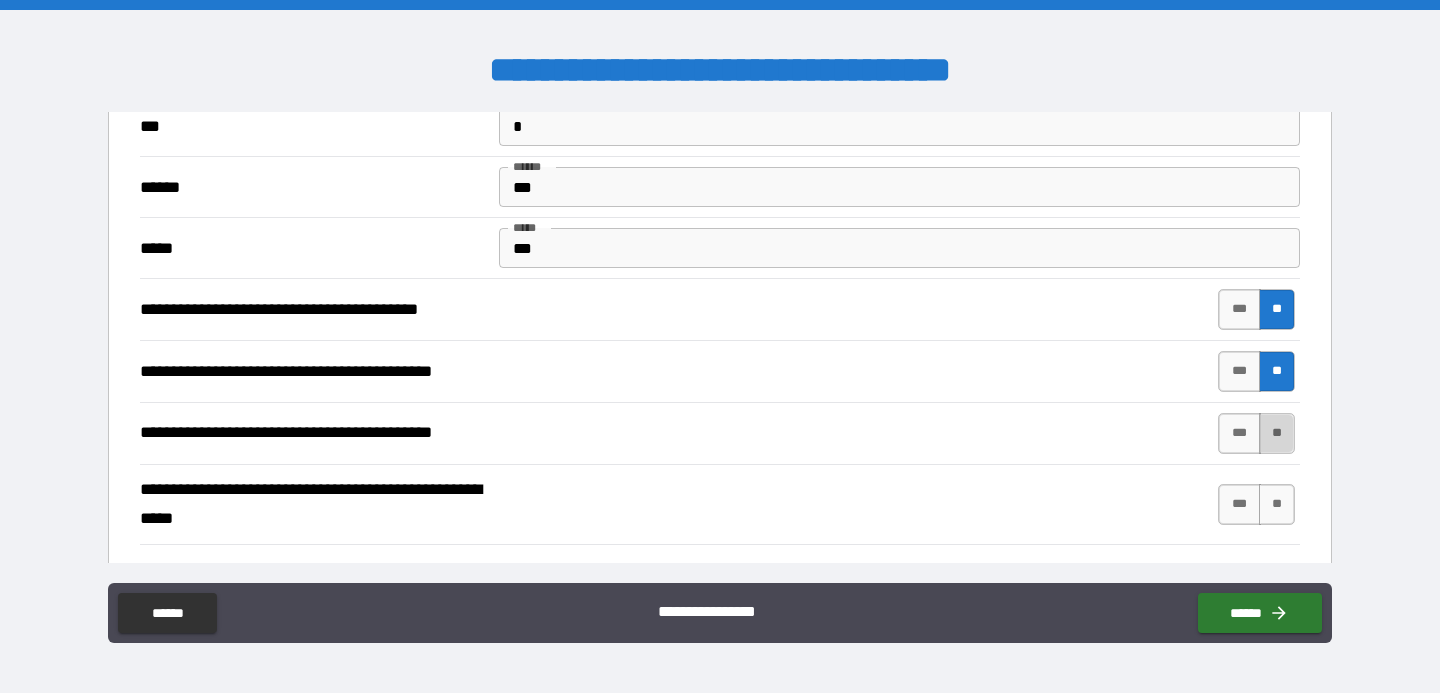 click on "**" at bounding box center [1277, 433] 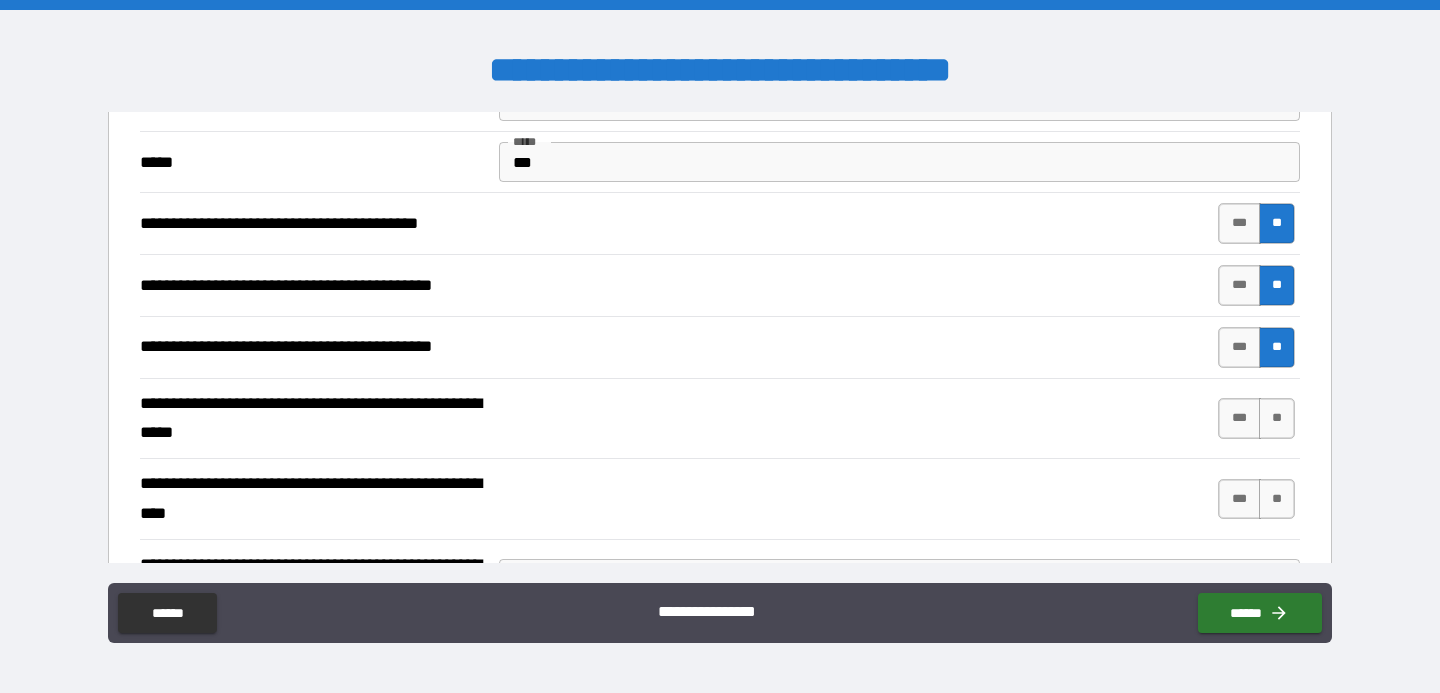 scroll, scrollTop: 388, scrollLeft: 0, axis: vertical 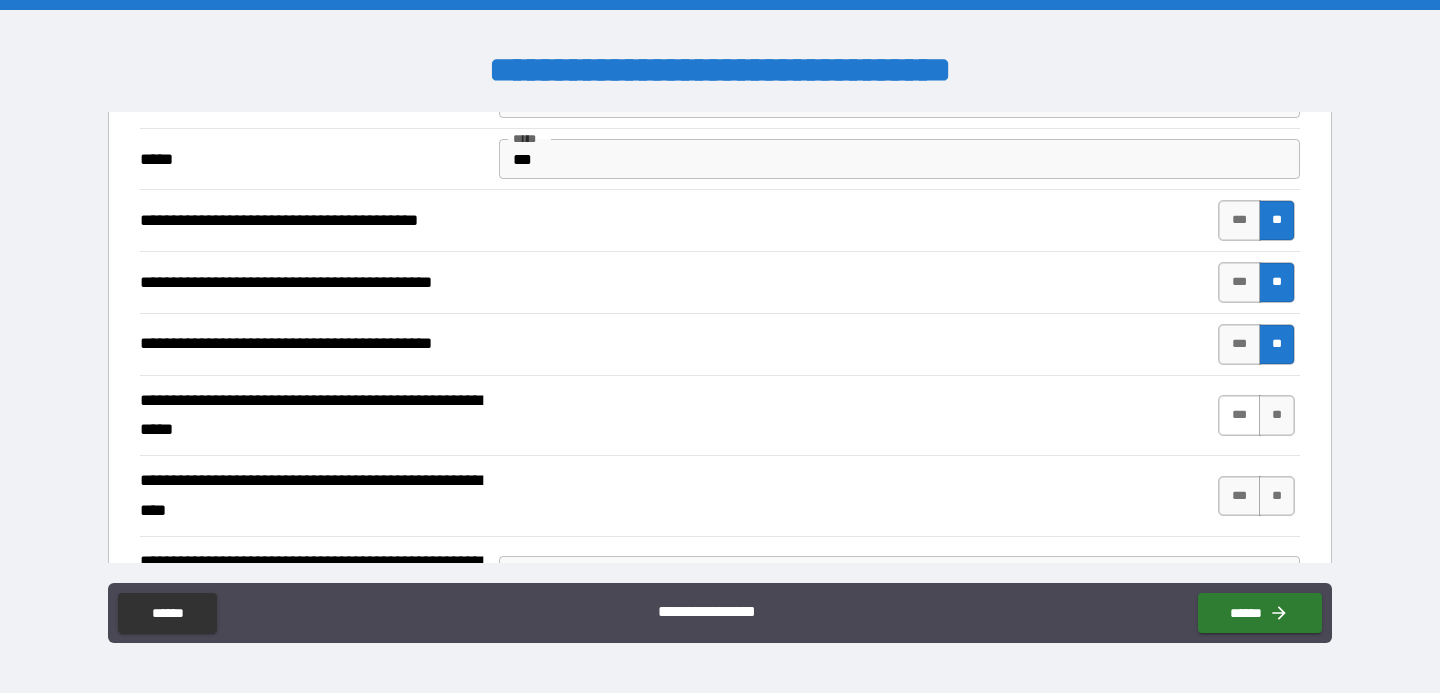 click on "***" at bounding box center (1239, 415) 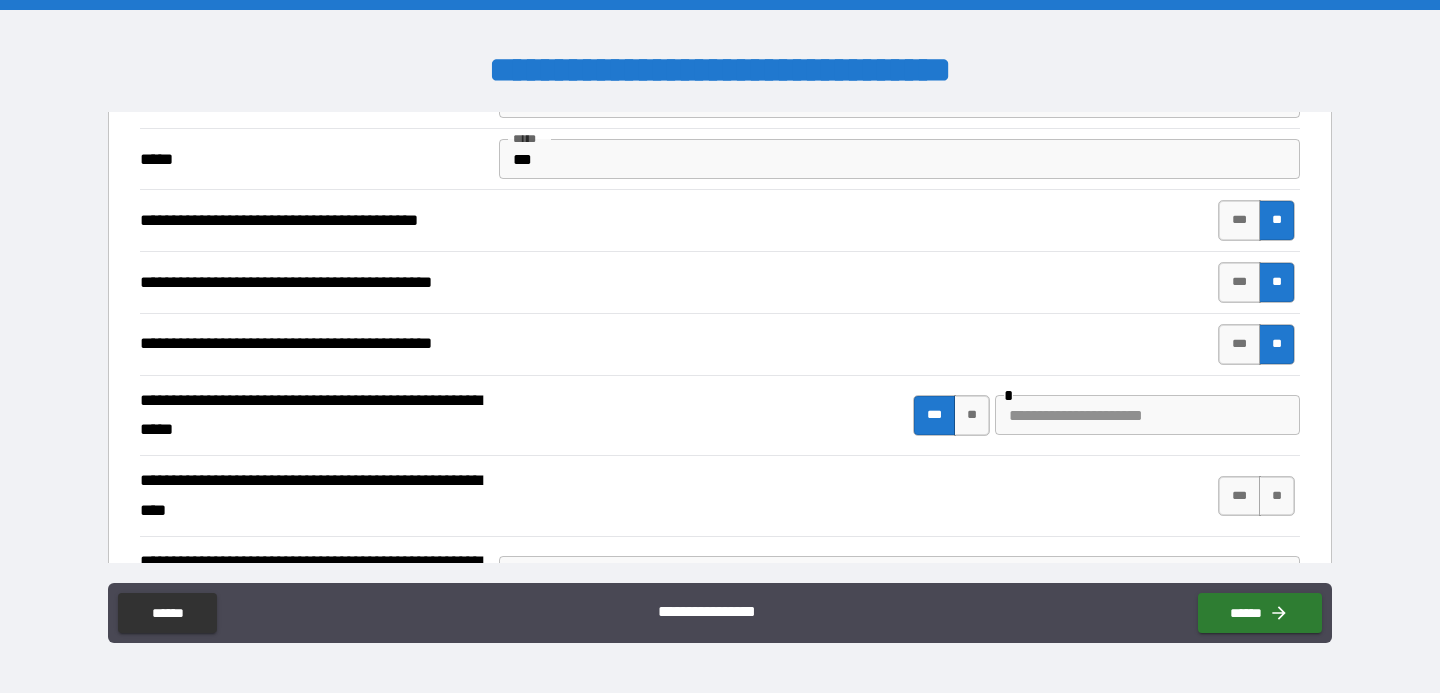 click at bounding box center (1147, 415) 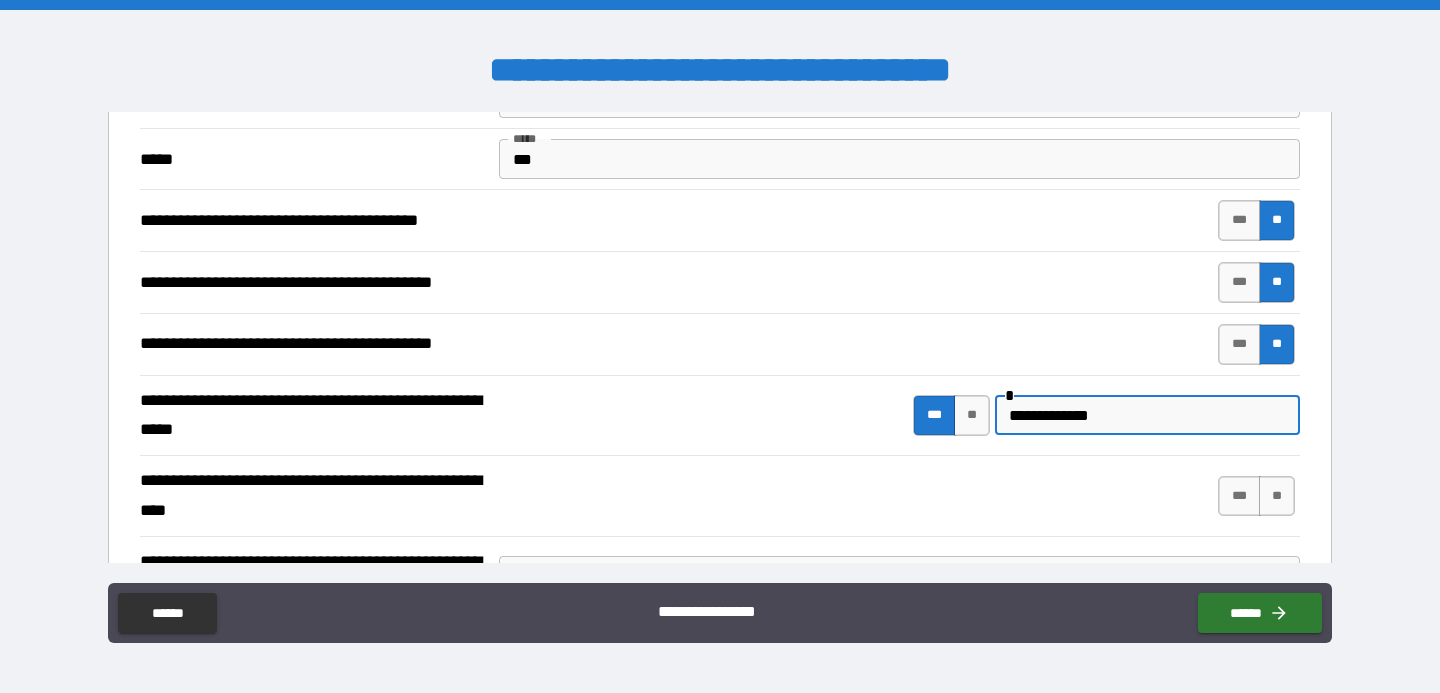 scroll, scrollTop: 537, scrollLeft: 0, axis: vertical 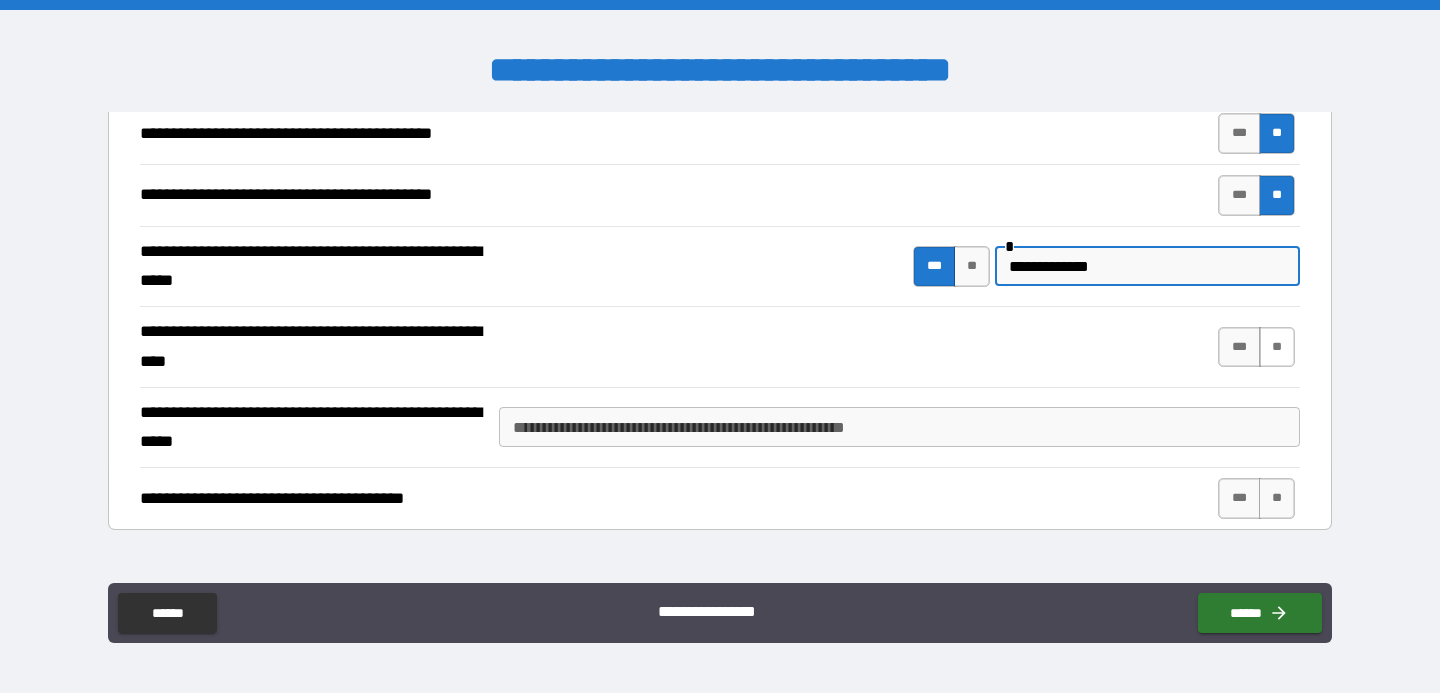 type on "**********" 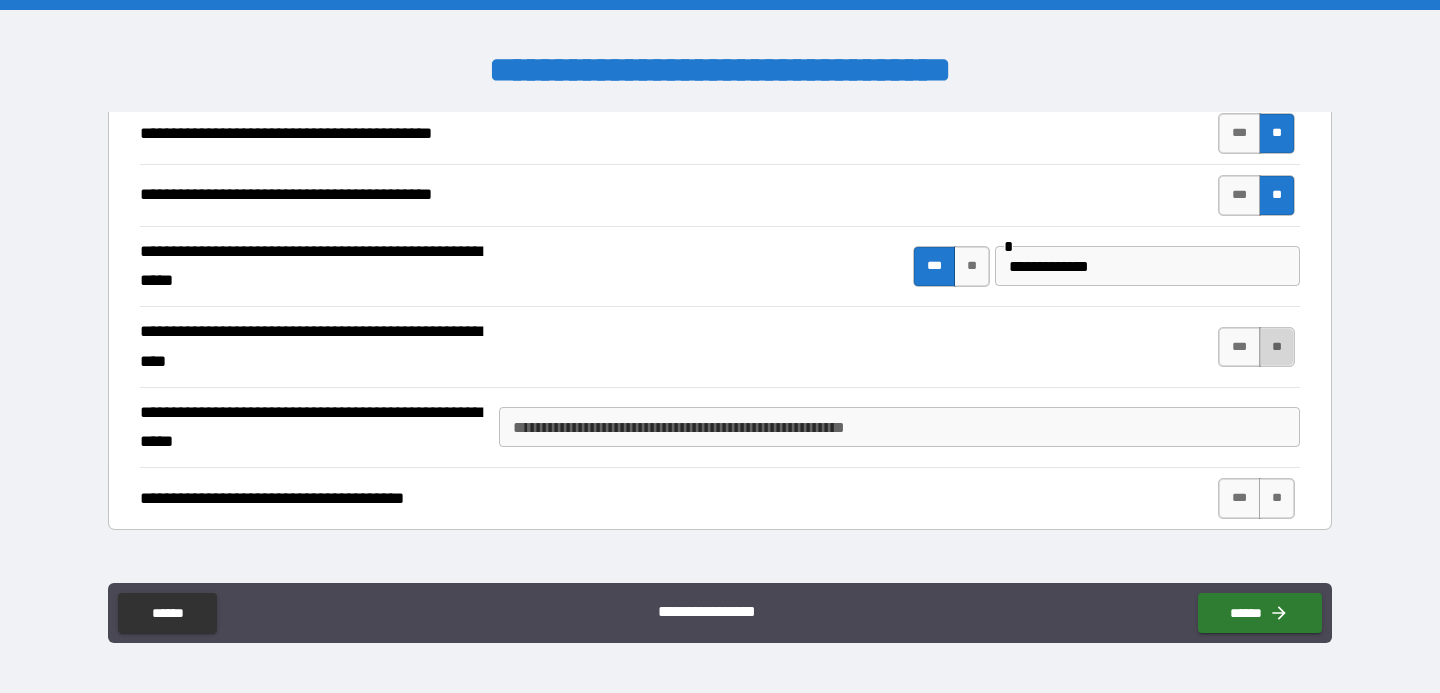 click on "**" at bounding box center (1277, 347) 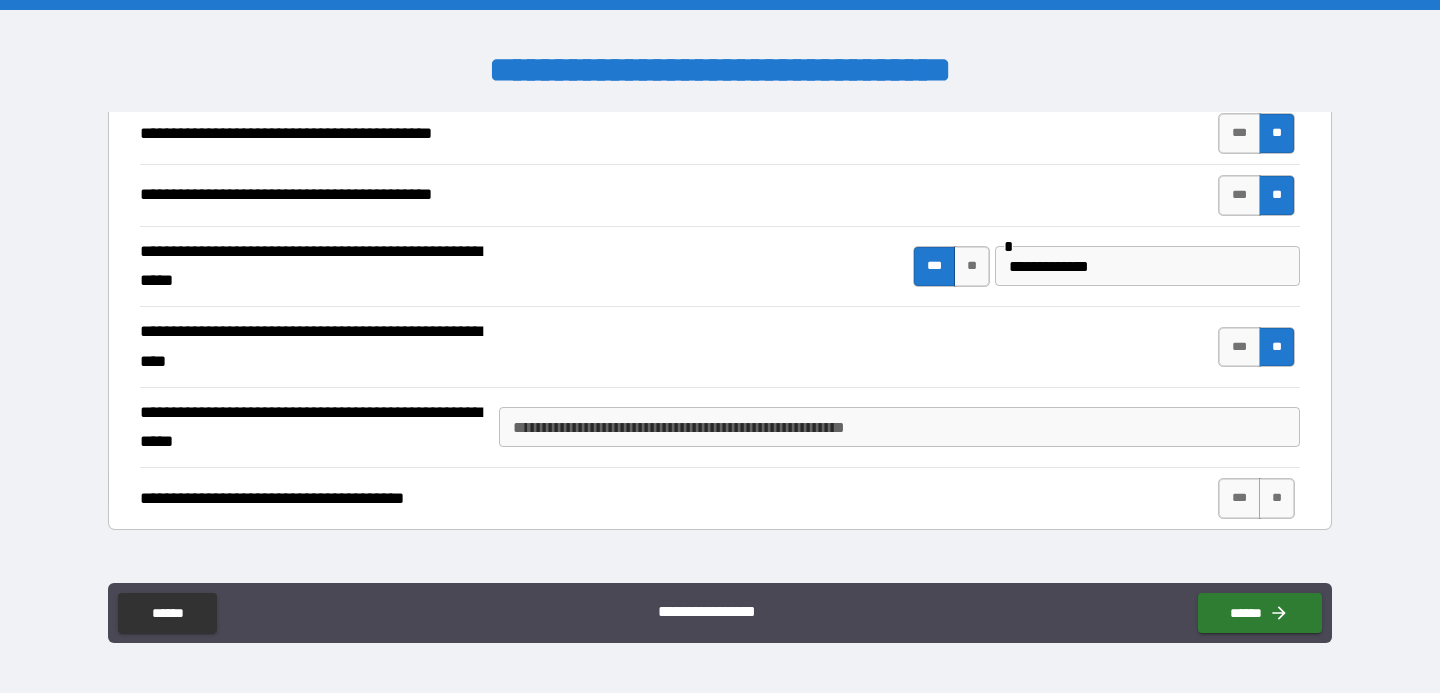 click on "**********" at bounding box center (899, 427) 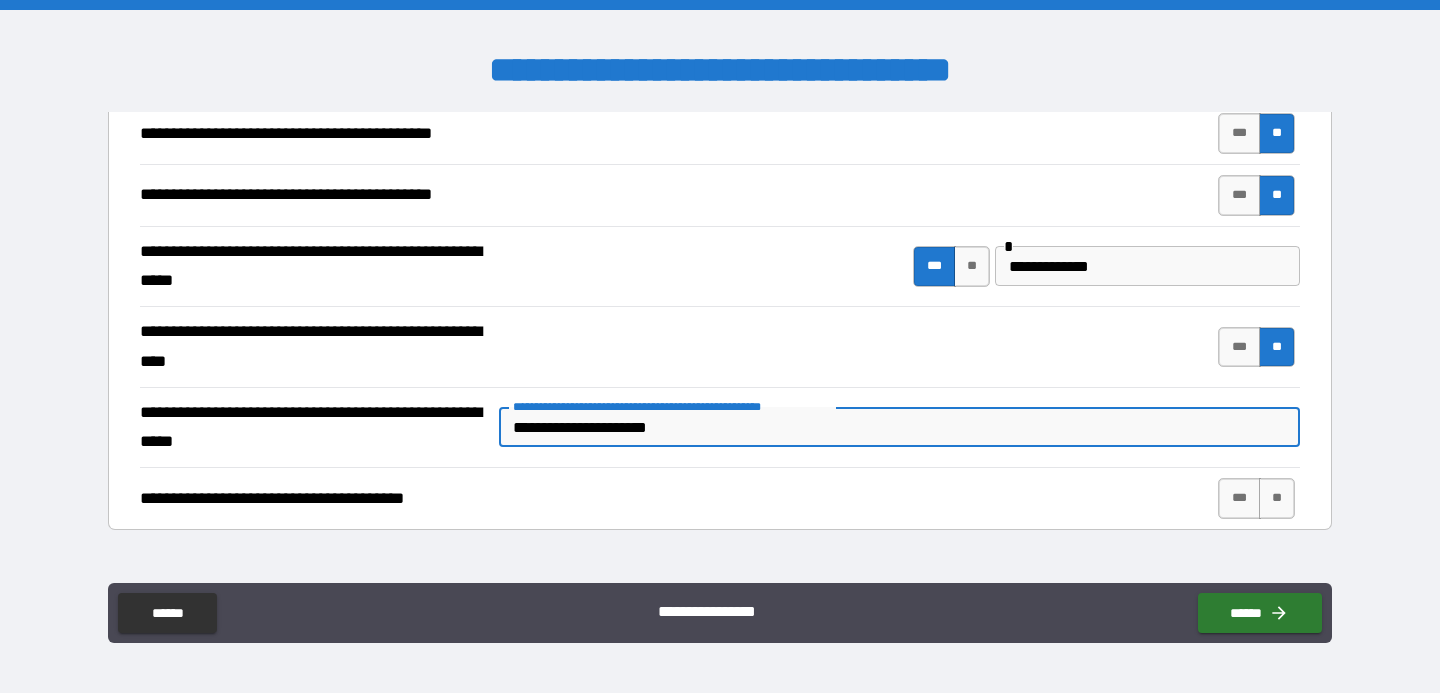 click on "**********" at bounding box center [899, 427] 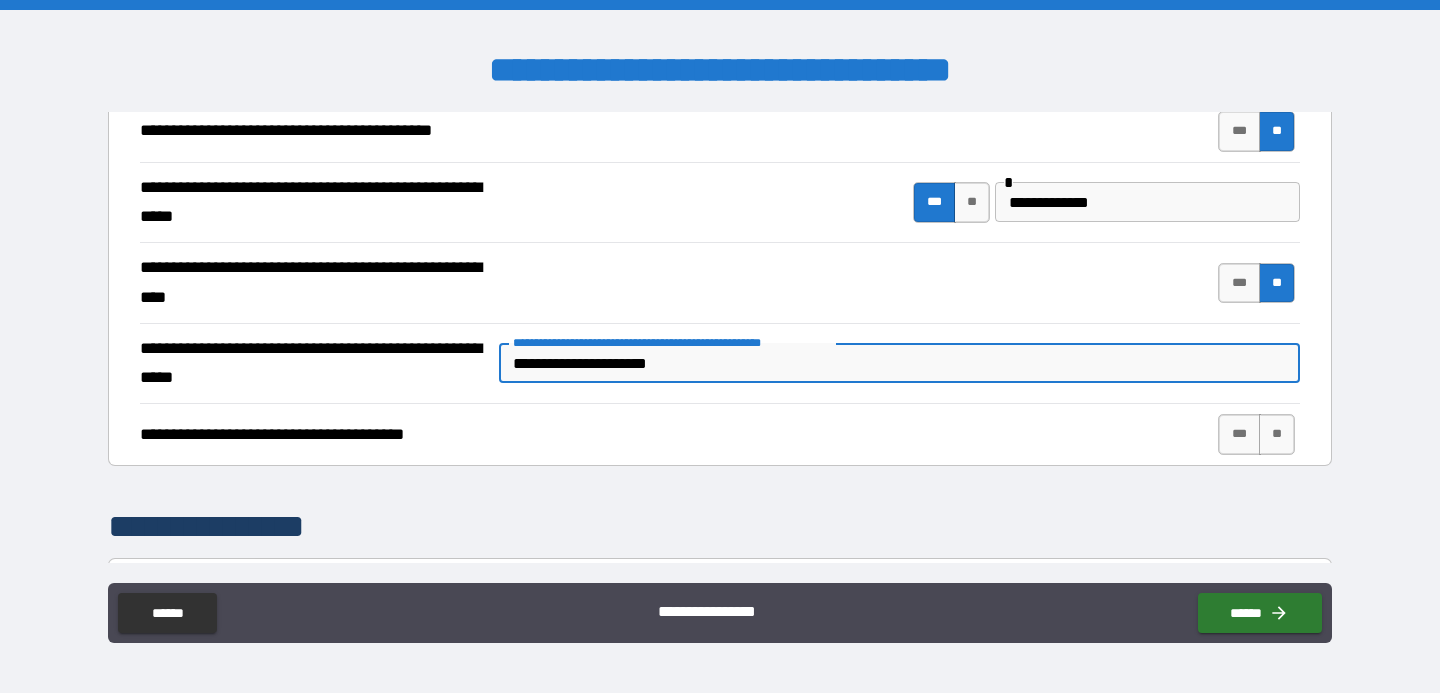 scroll, scrollTop: 619, scrollLeft: 0, axis: vertical 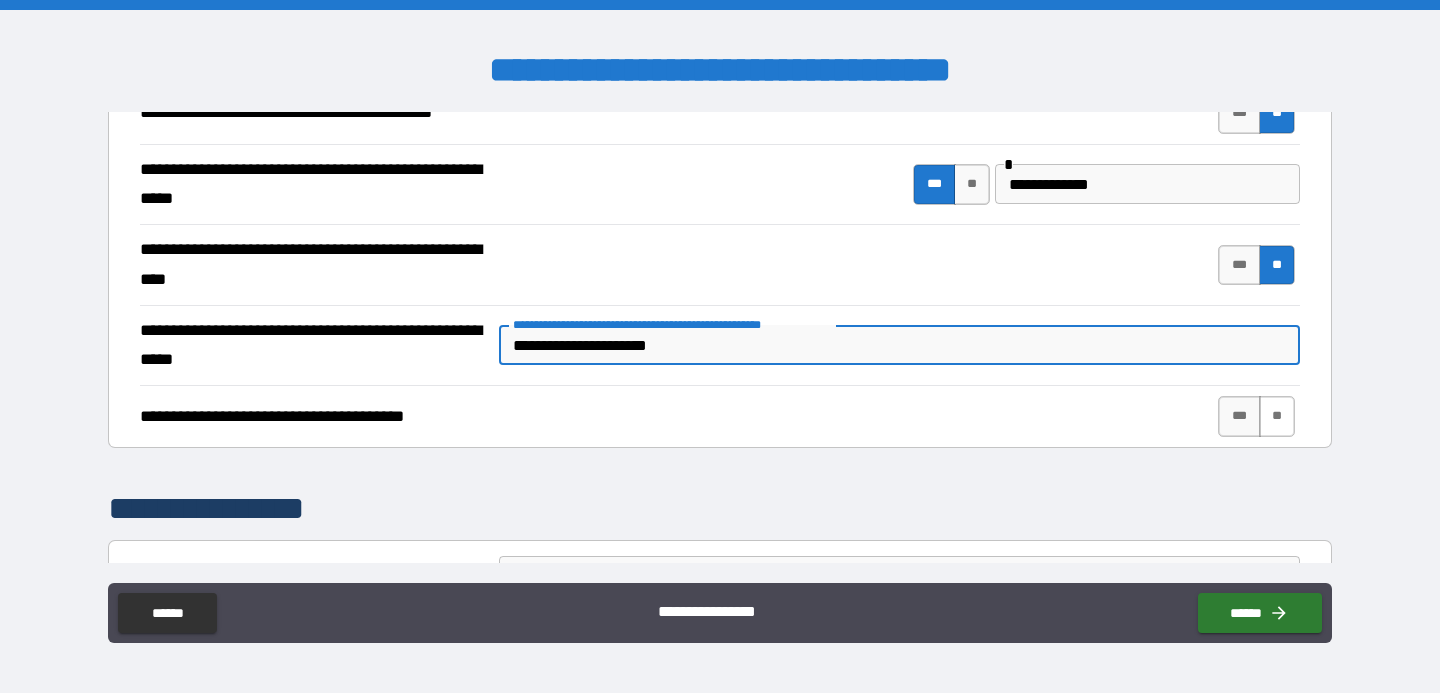 type on "**********" 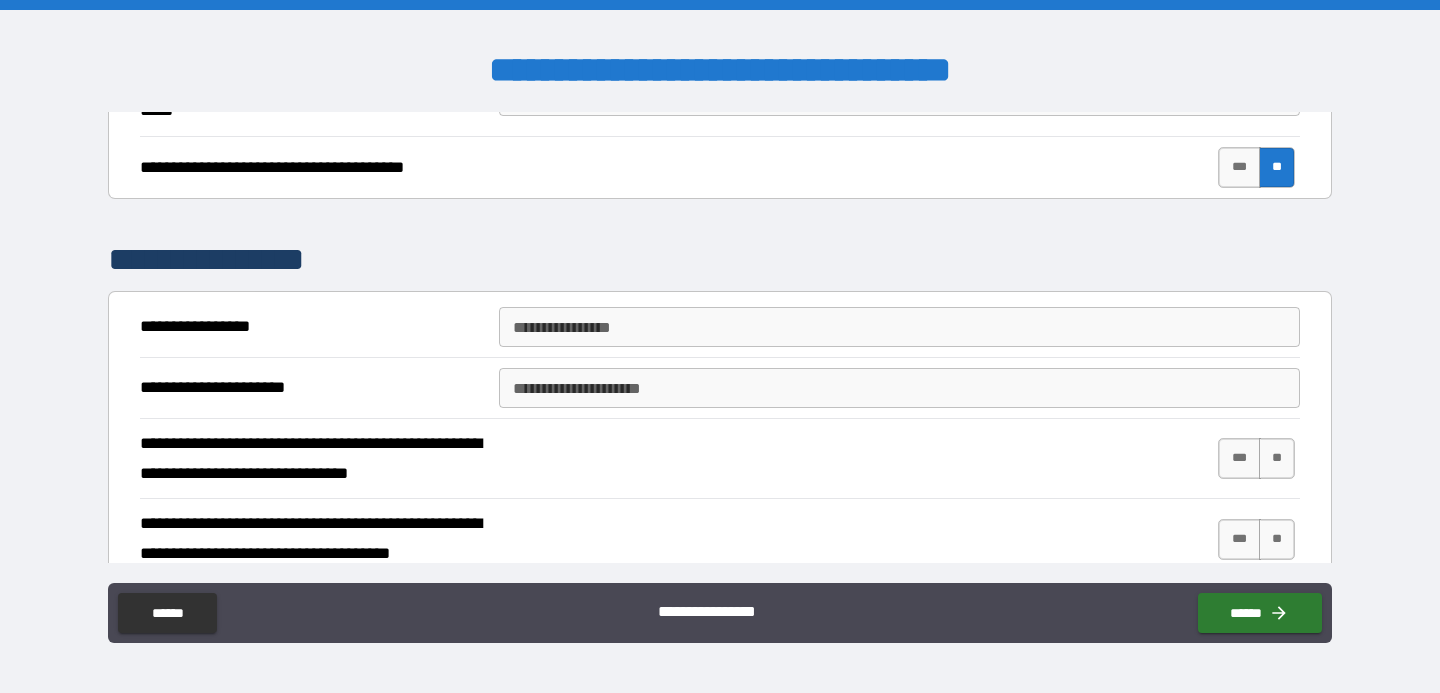 scroll, scrollTop: 881, scrollLeft: 0, axis: vertical 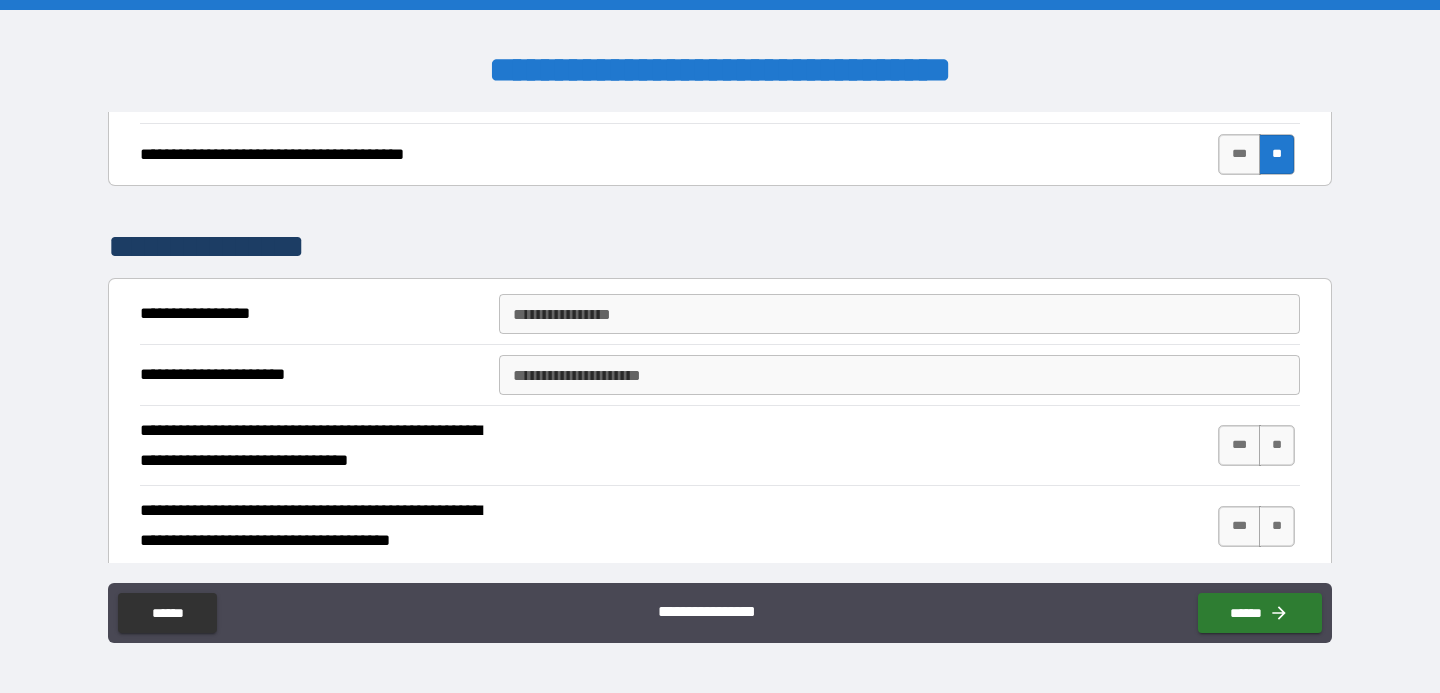 click on "**********" at bounding box center (899, 314) 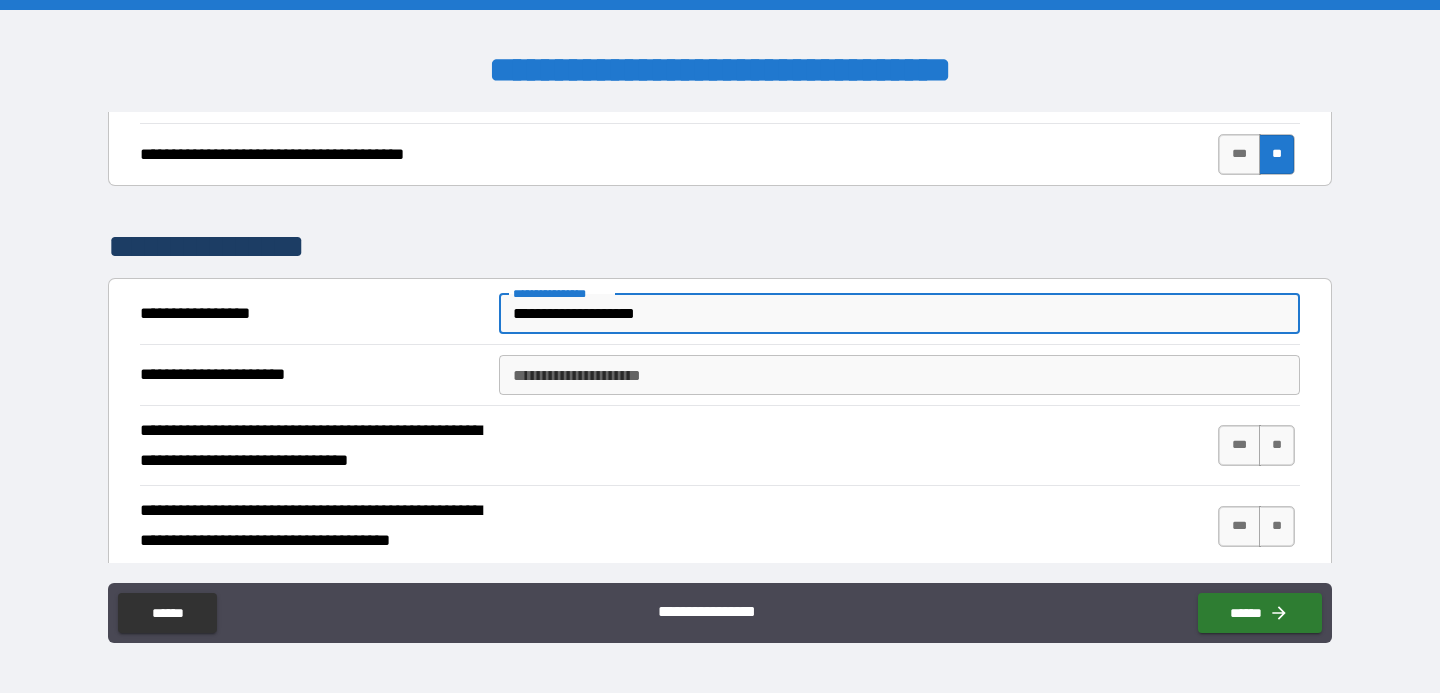 type on "**********" 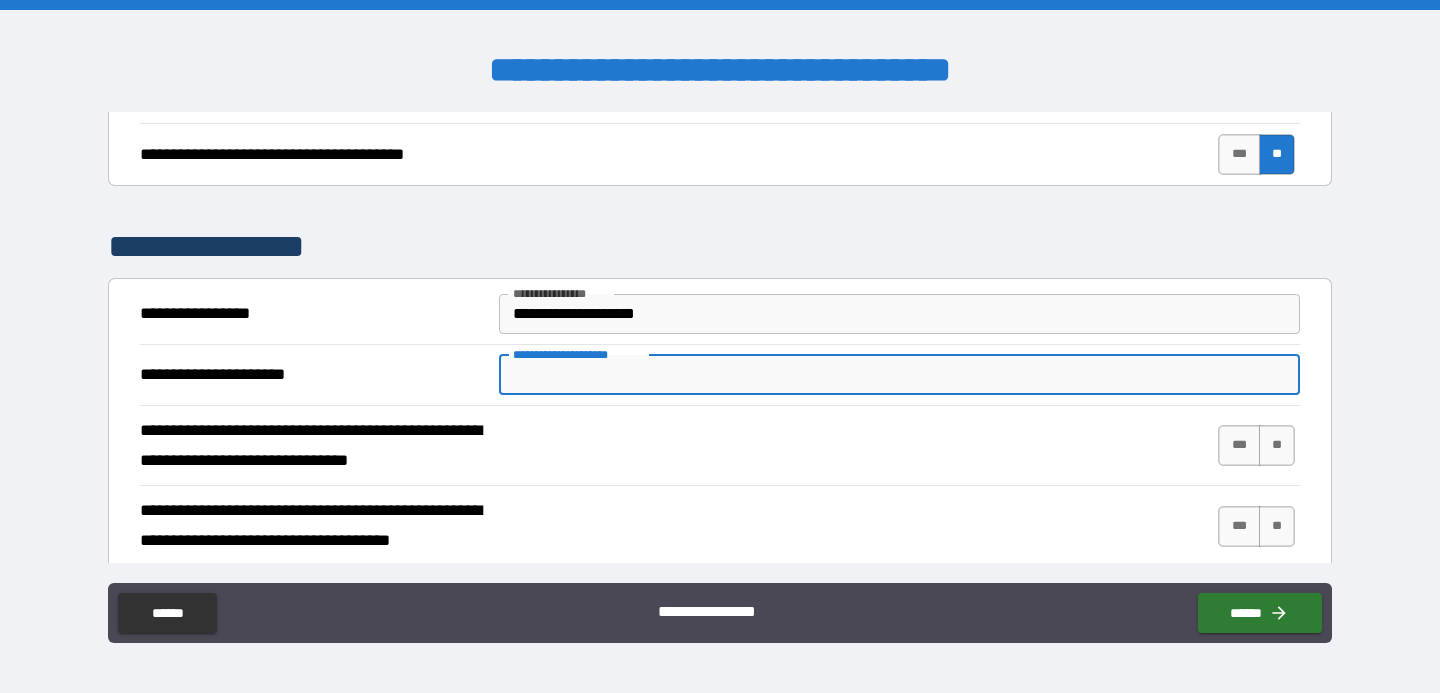 click on "**********" at bounding box center [899, 375] 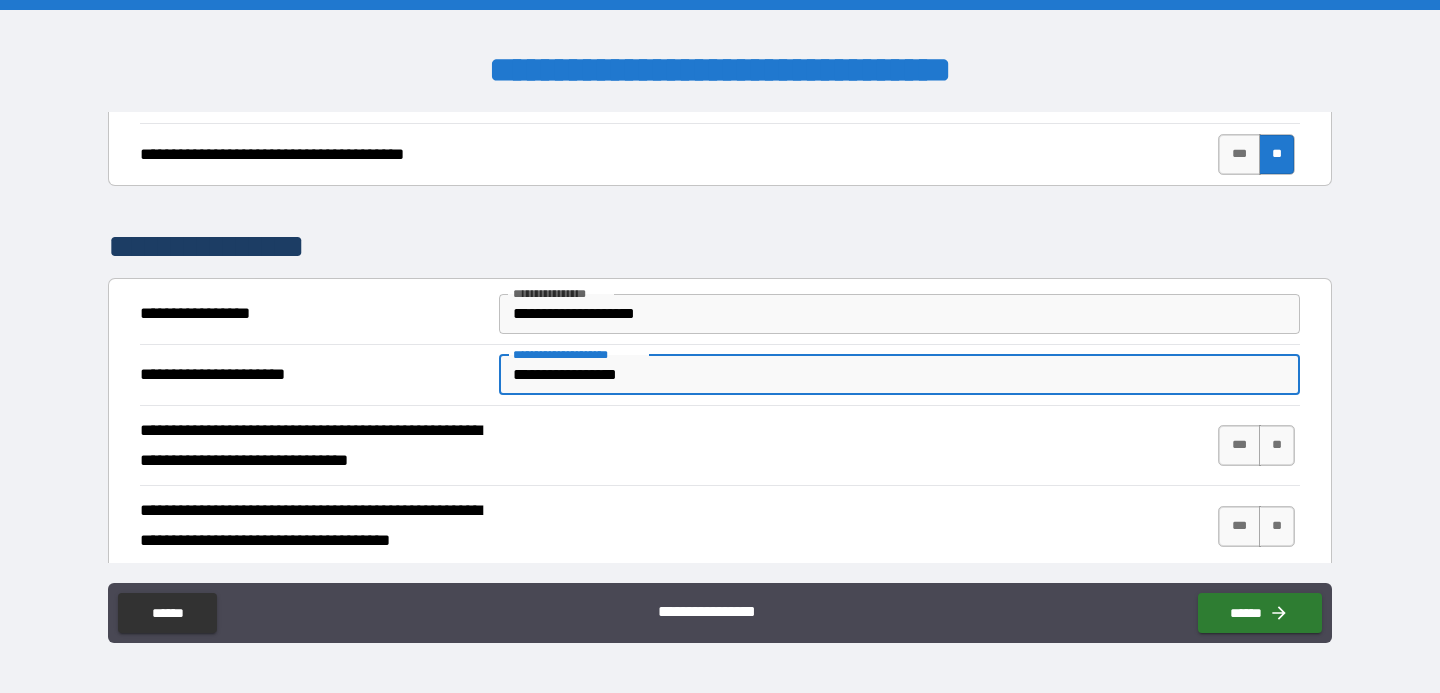 paste on "**********" 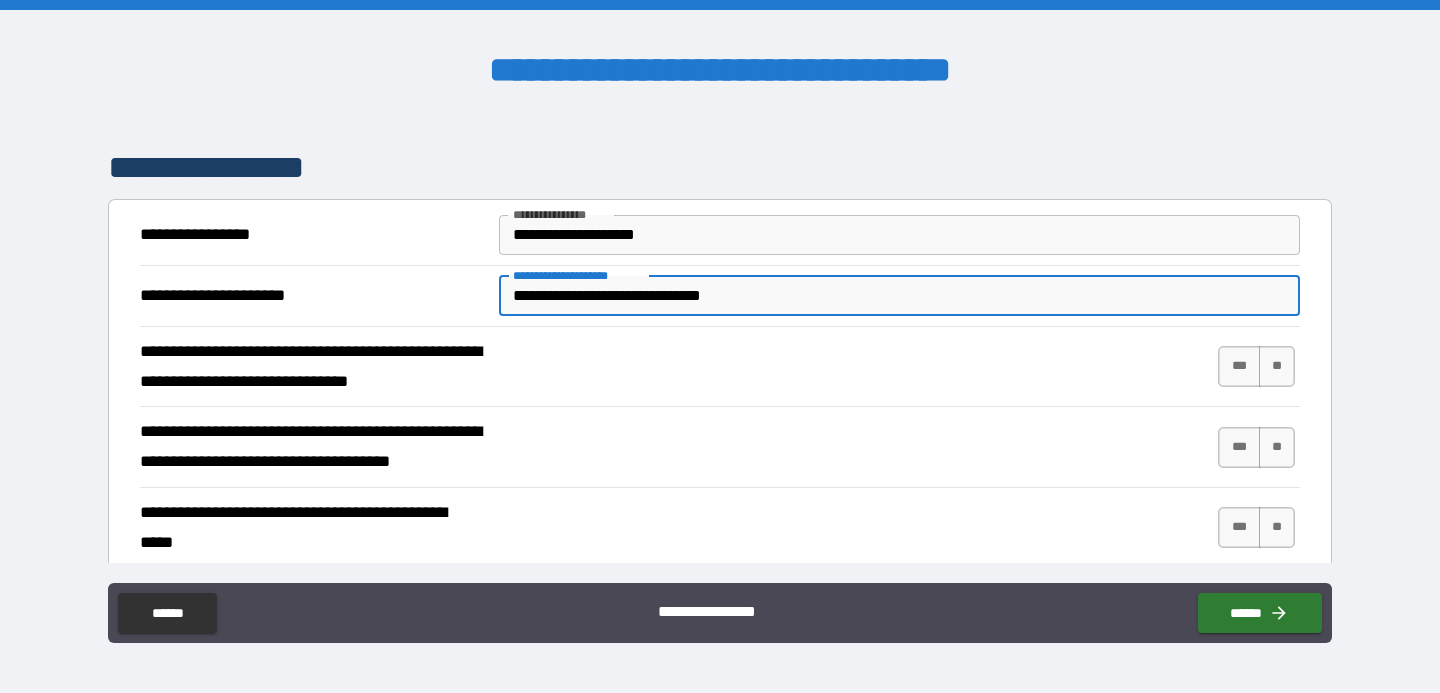 scroll, scrollTop: 970, scrollLeft: 0, axis: vertical 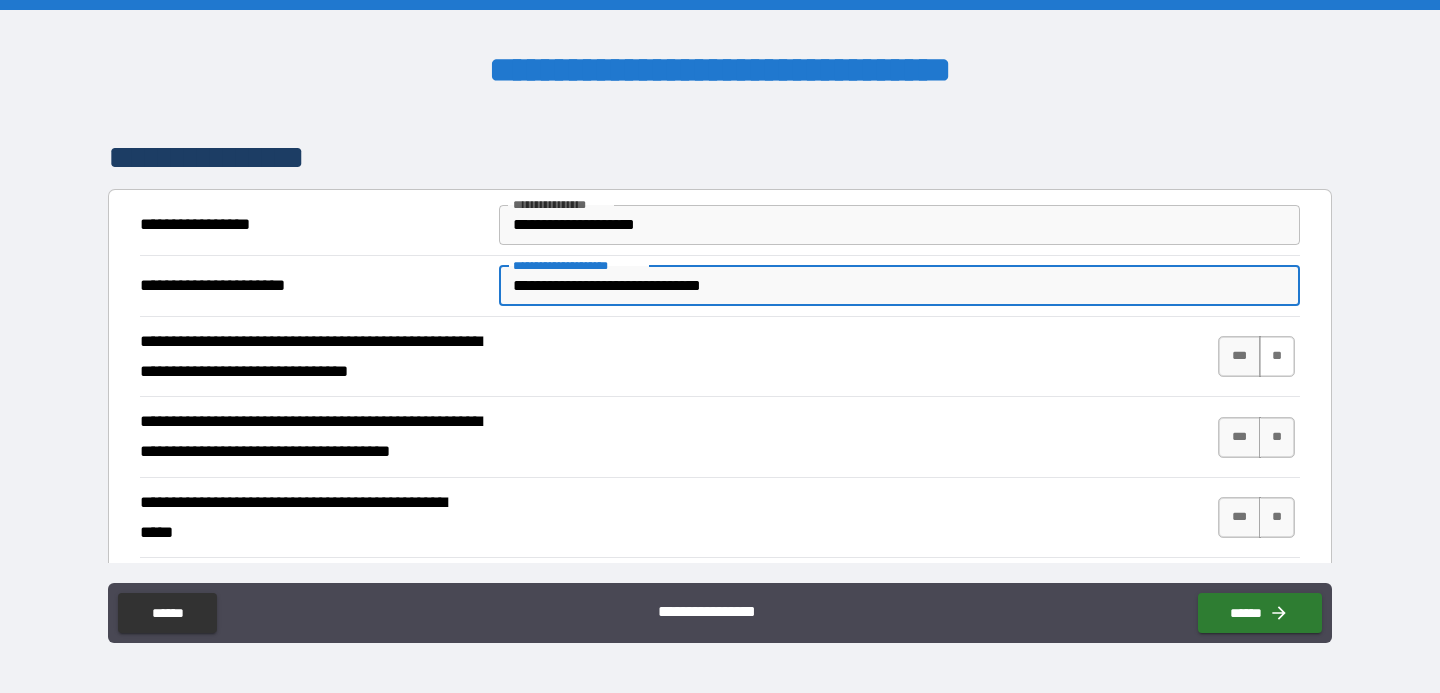 type on "**********" 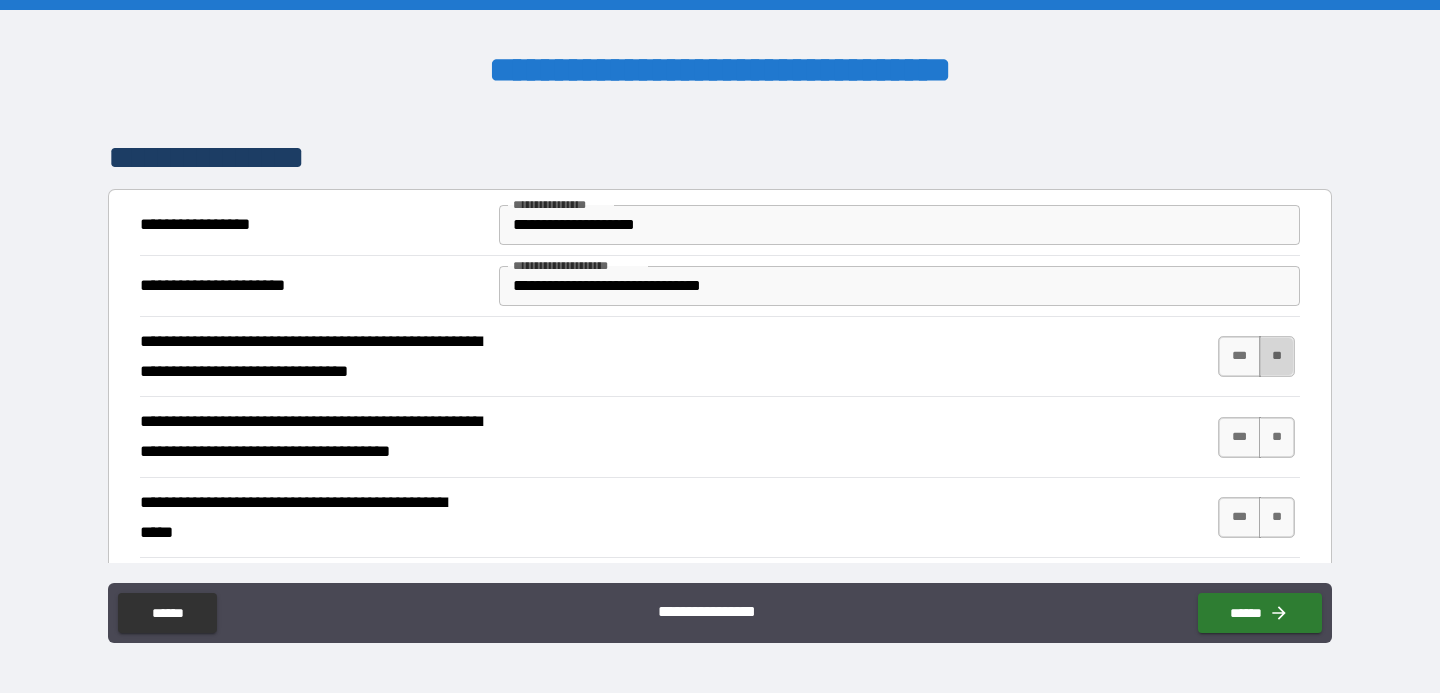 click on "**" at bounding box center [1277, 356] 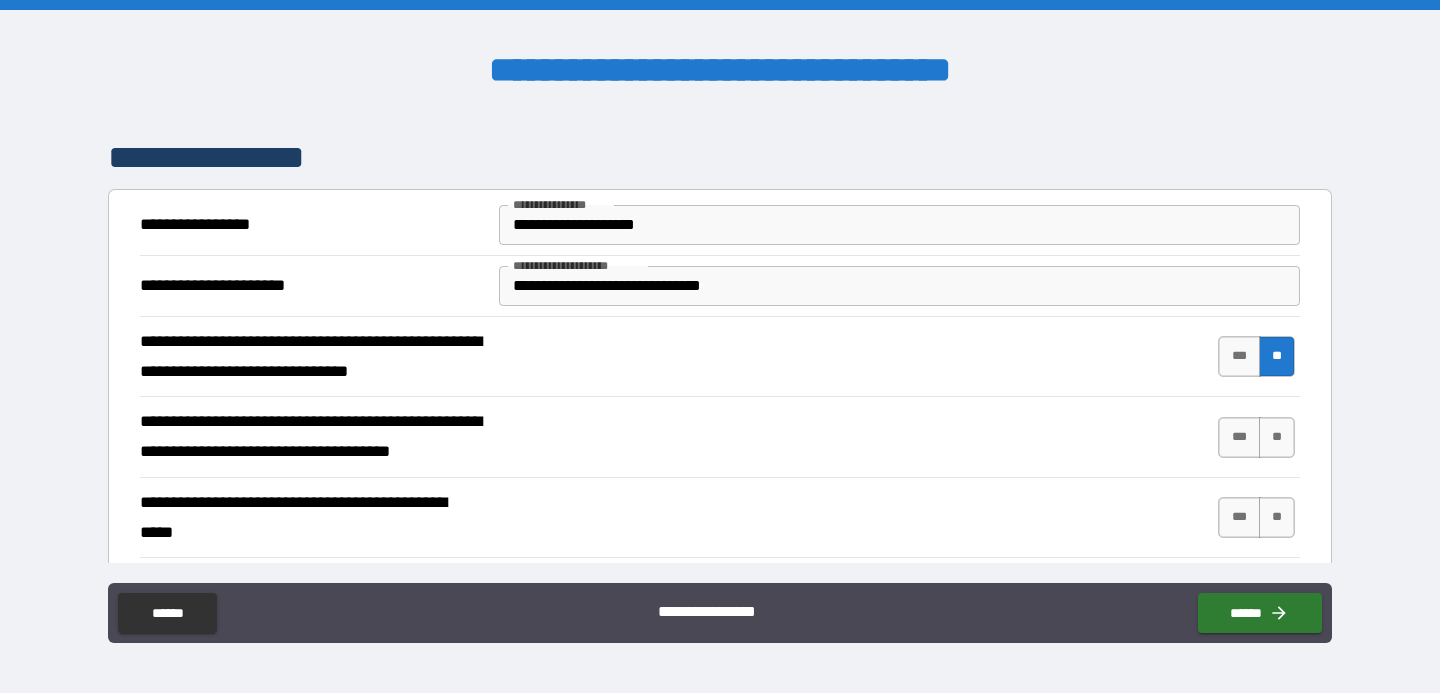 scroll, scrollTop: 1059, scrollLeft: 0, axis: vertical 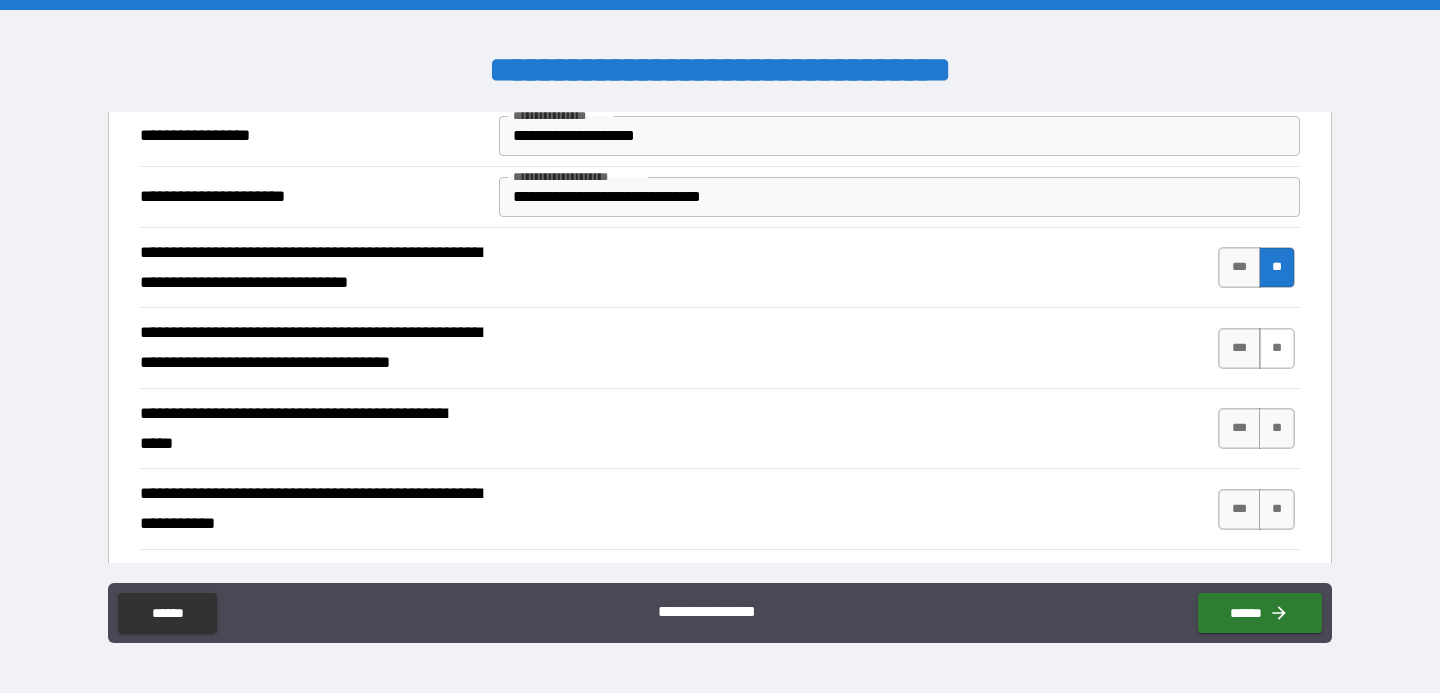 click on "**" at bounding box center [1277, 348] 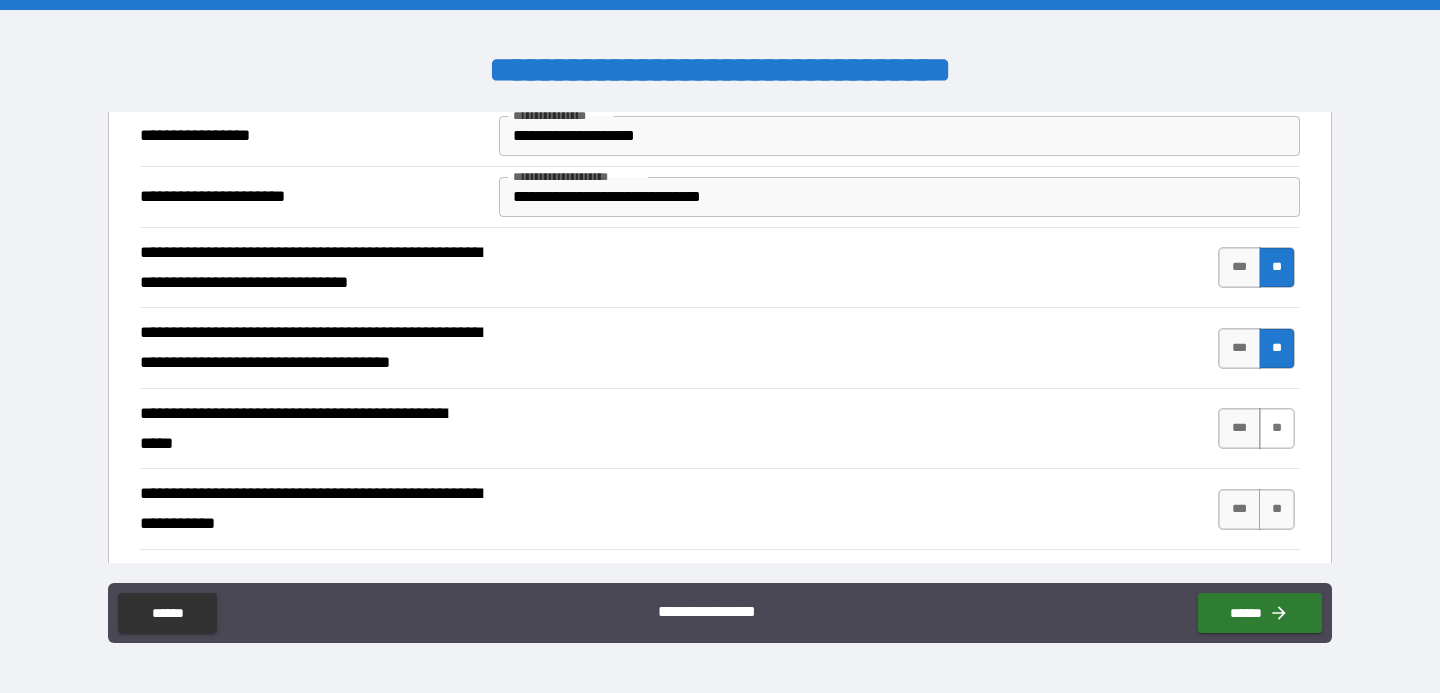 click on "**" at bounding box center (1277, 428) 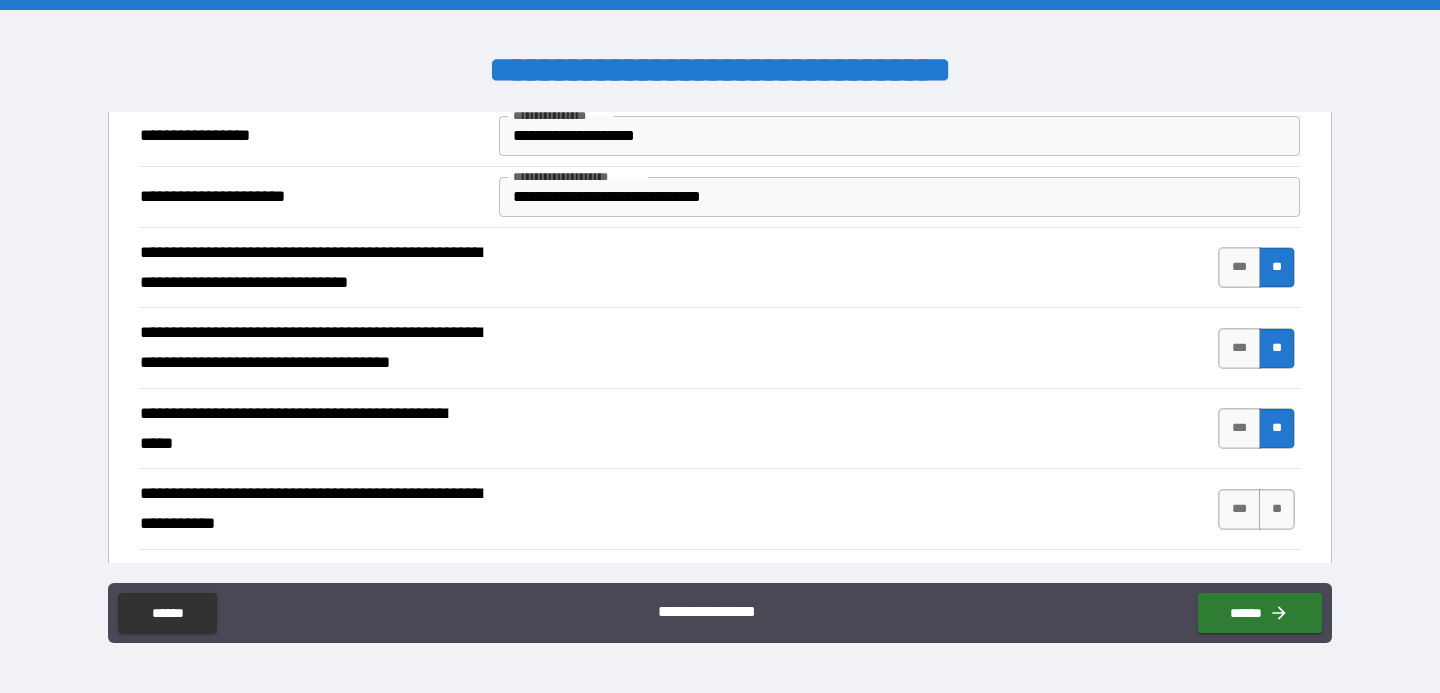 scroll, scrollTop: 1179, scrollLeft: 0, axis: vertical 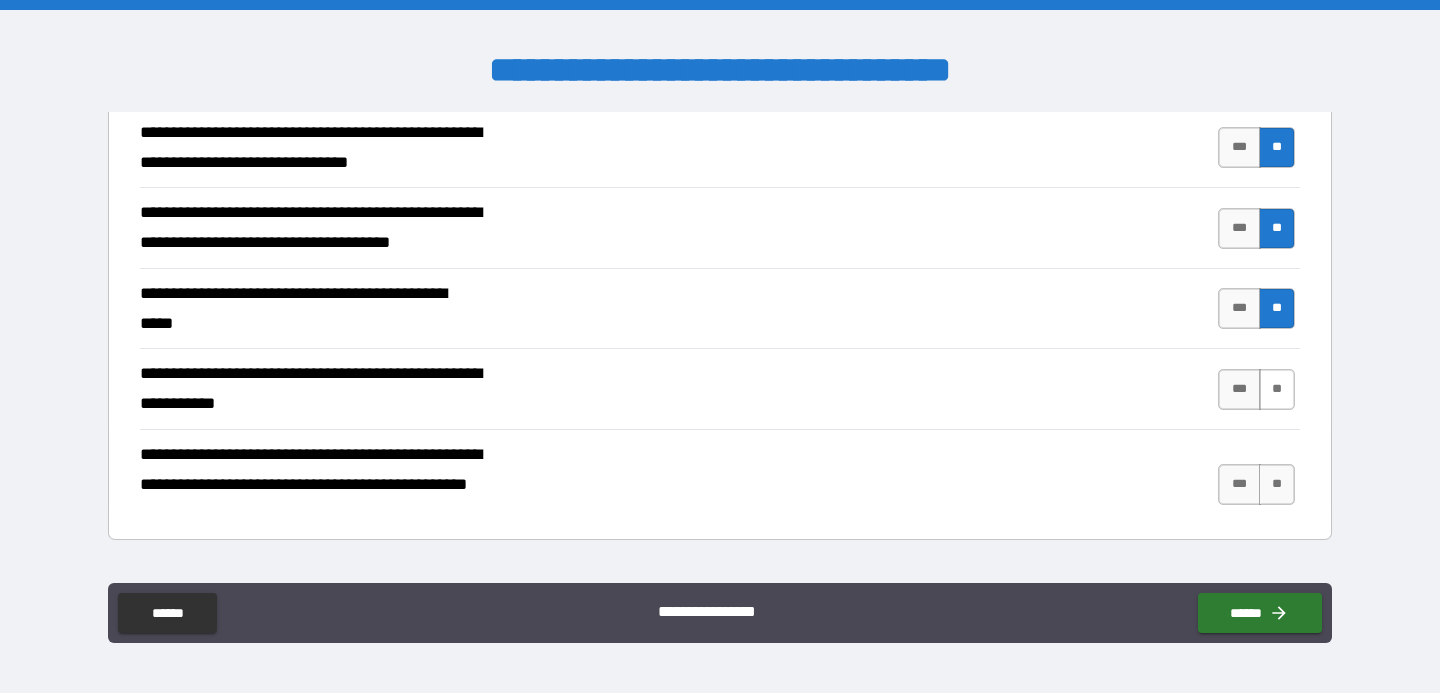 click on "**" at bounding box center (1277, 389) 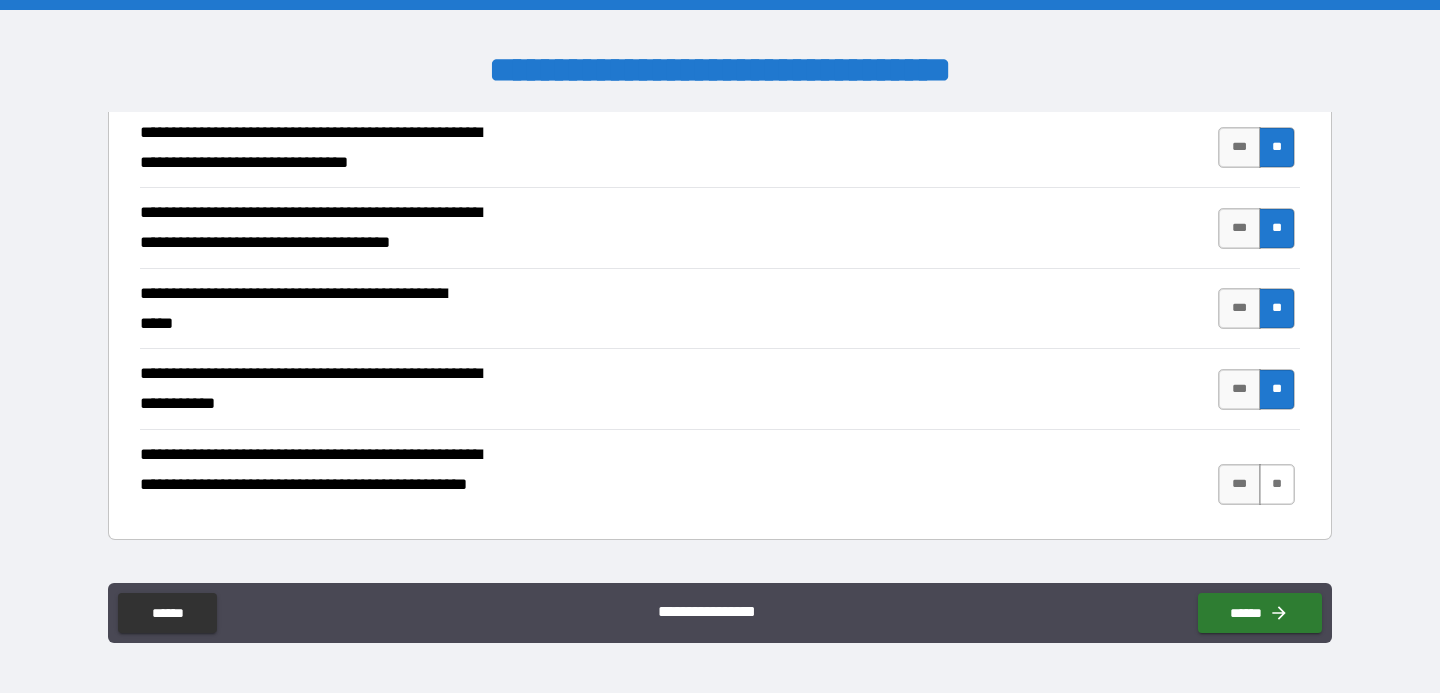 click on "**" at bounding box center [1277, 484] 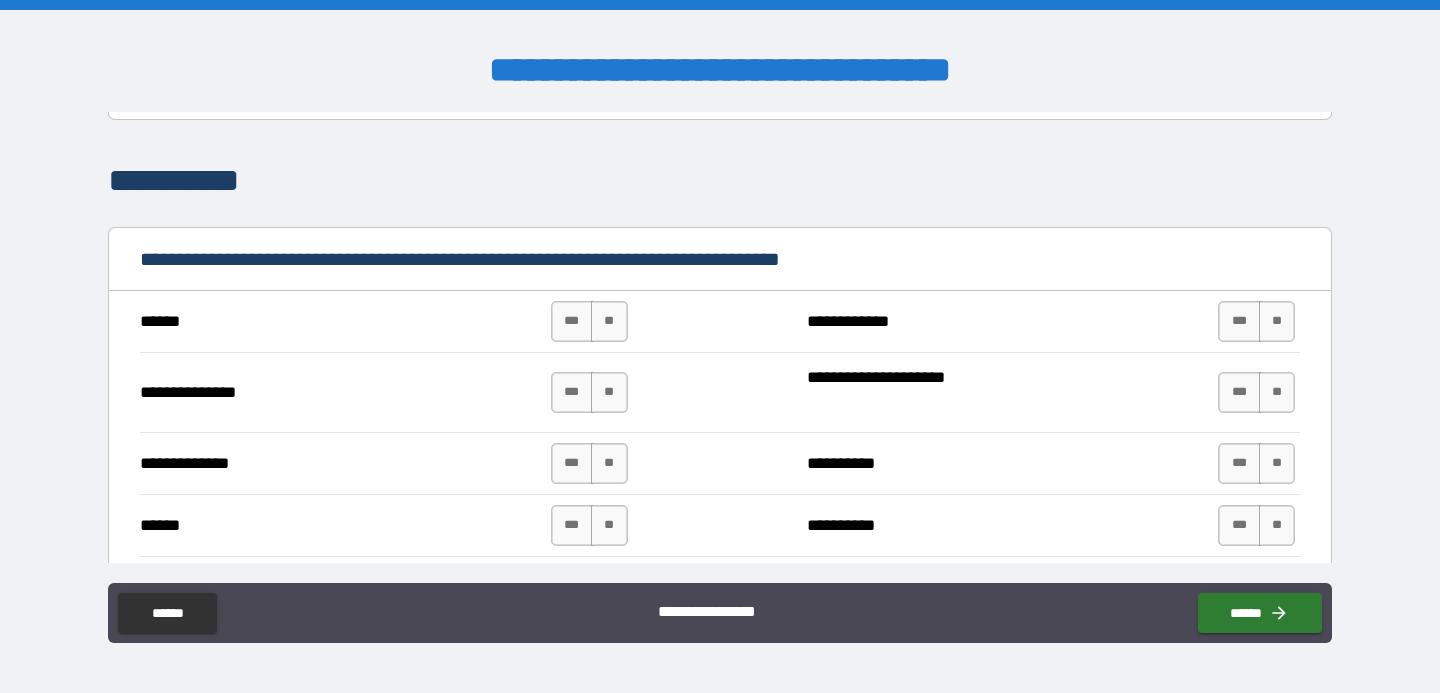 scroll, scrollTop: 1603, scrollLeft: 0, axis: vertical 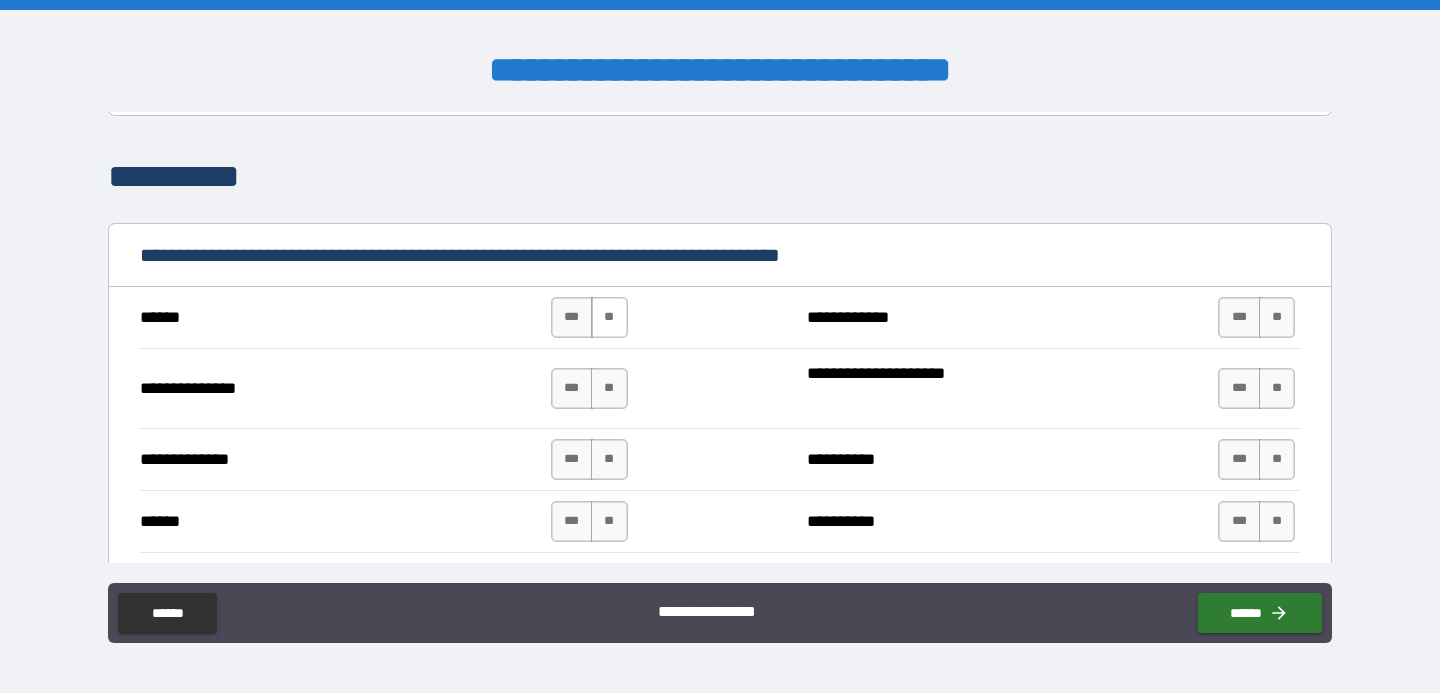 click on "**" at bounding box center [609, 317] 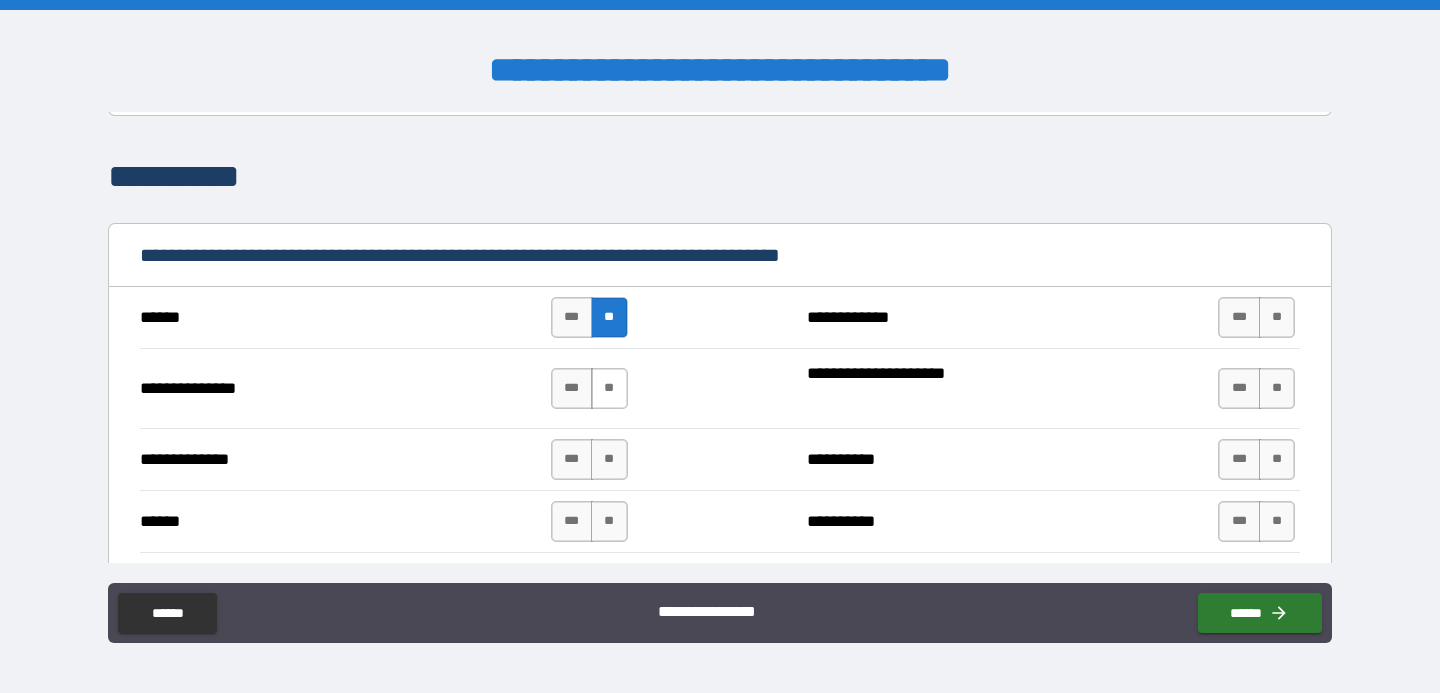 click on "**" at bounding box center [609, 388] 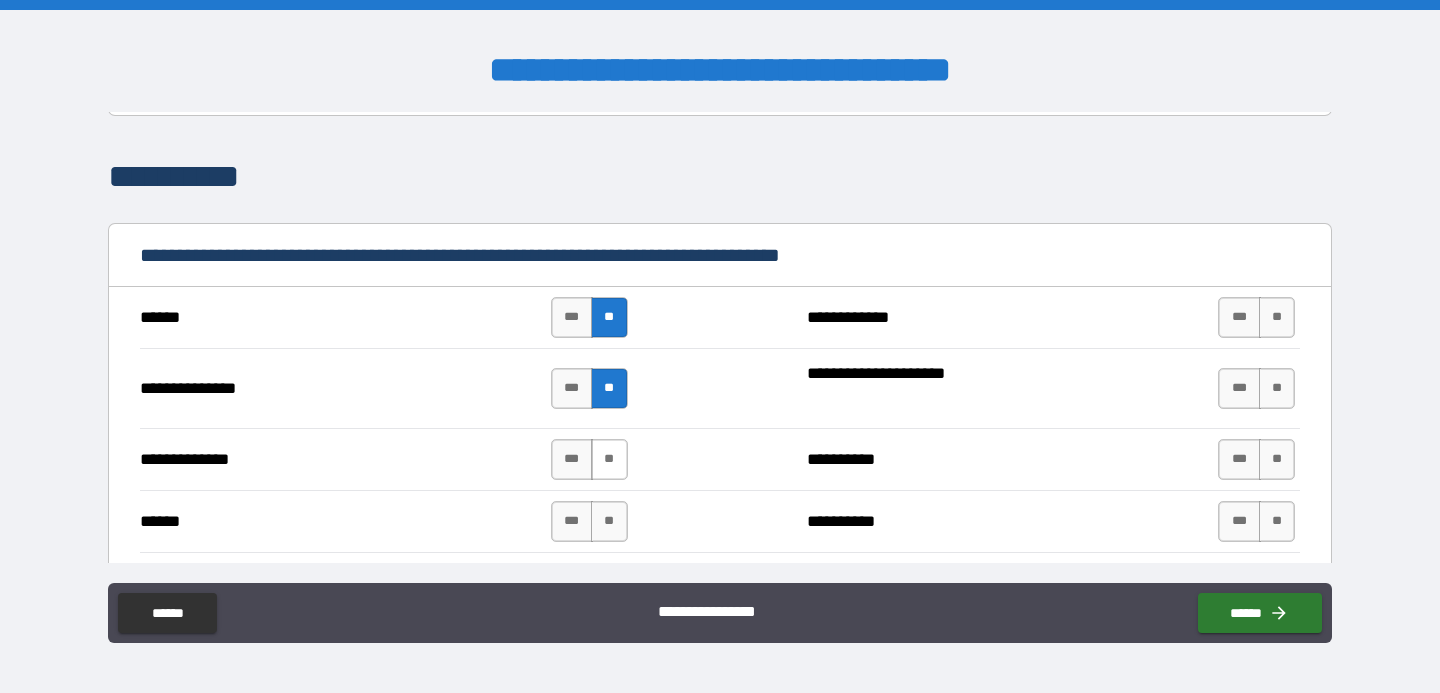 click on "**" at bounding box center (609, 459) 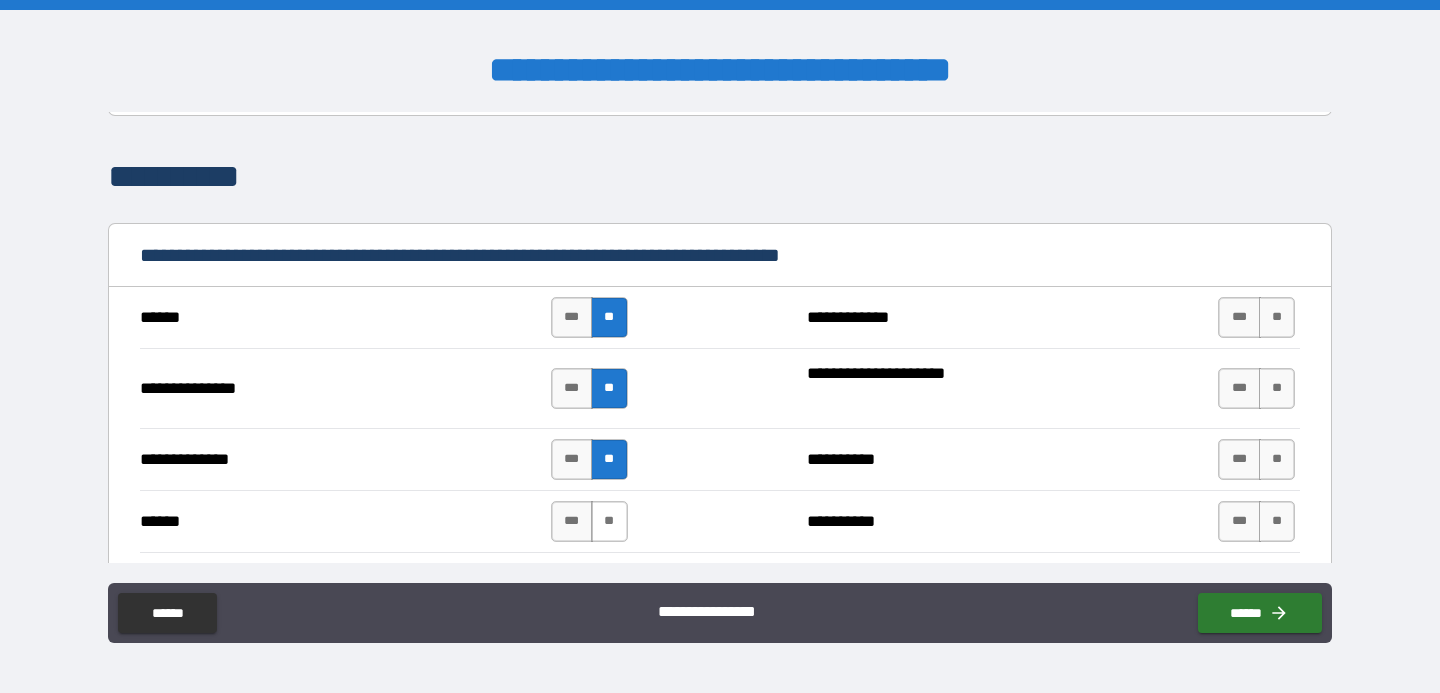 click on "**" at bounding box center (609, 521) 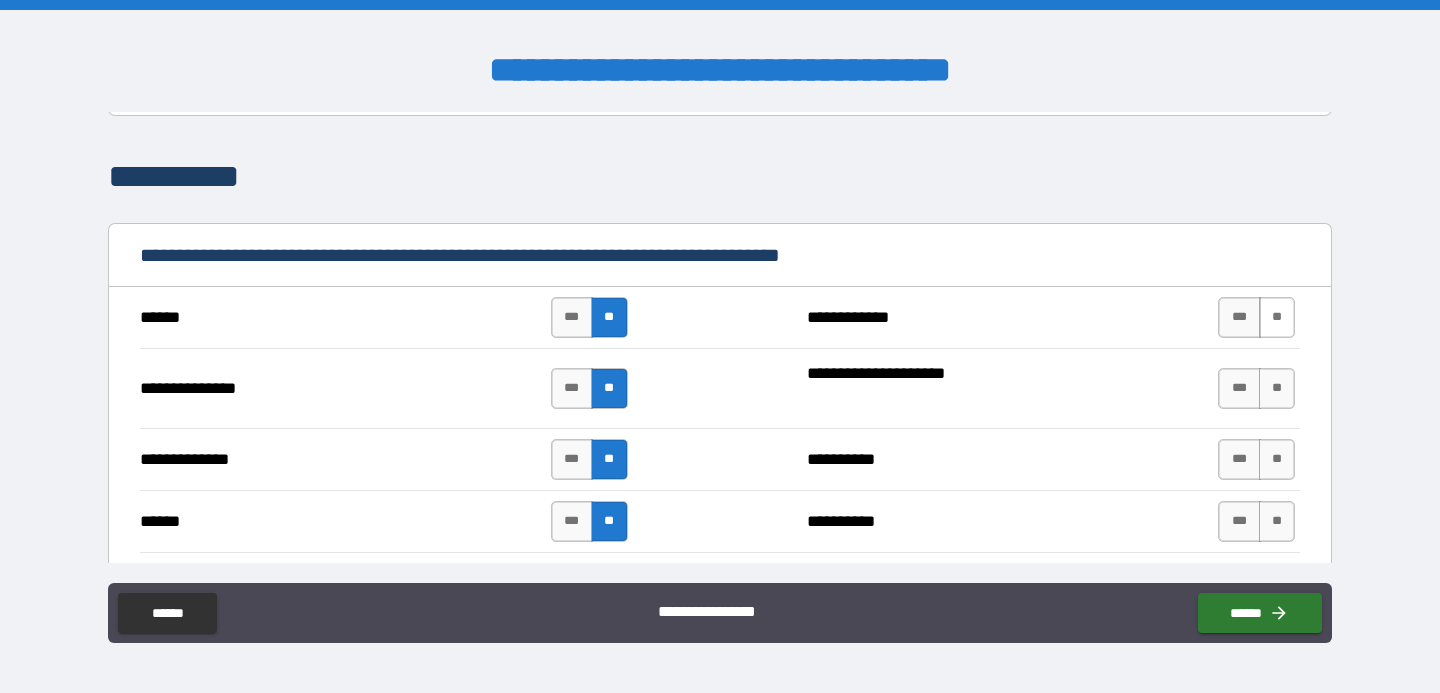 click on "**" at bounding box center (1277, 317) 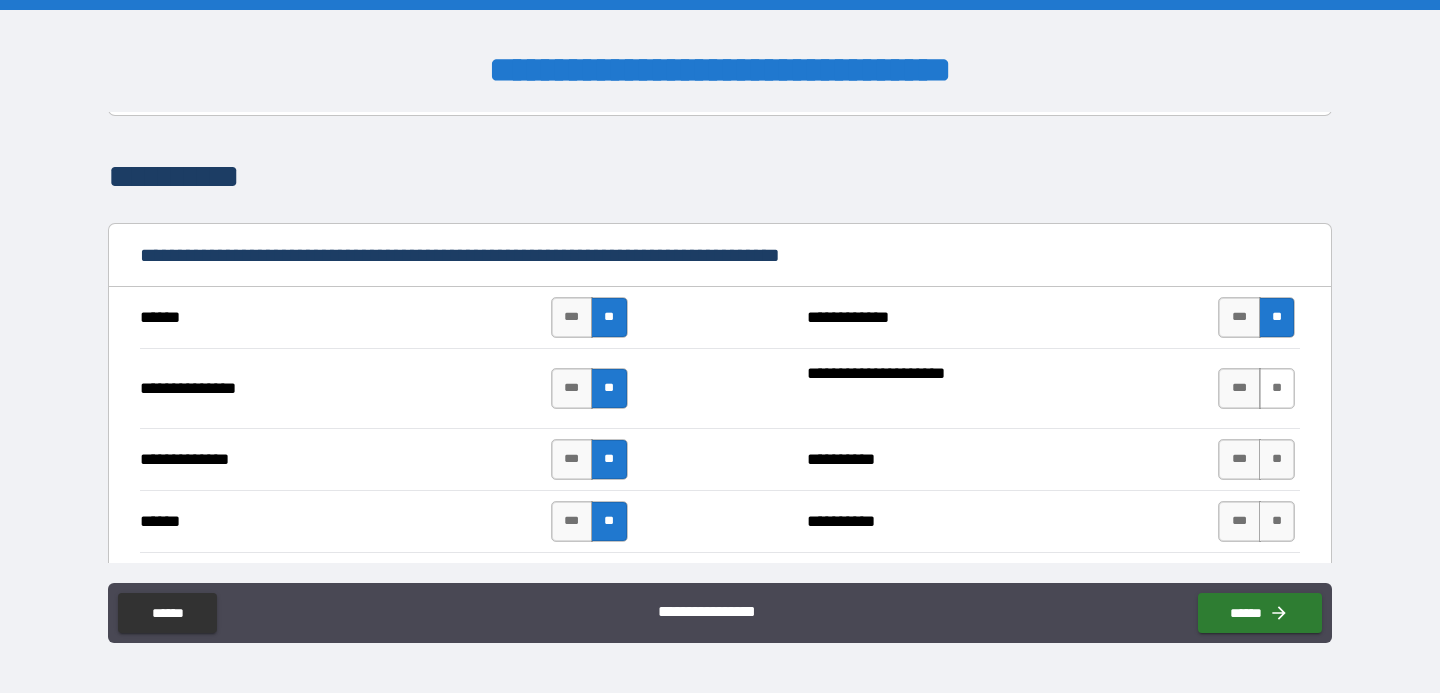 click on "**" at bounding box center (1277, 388) 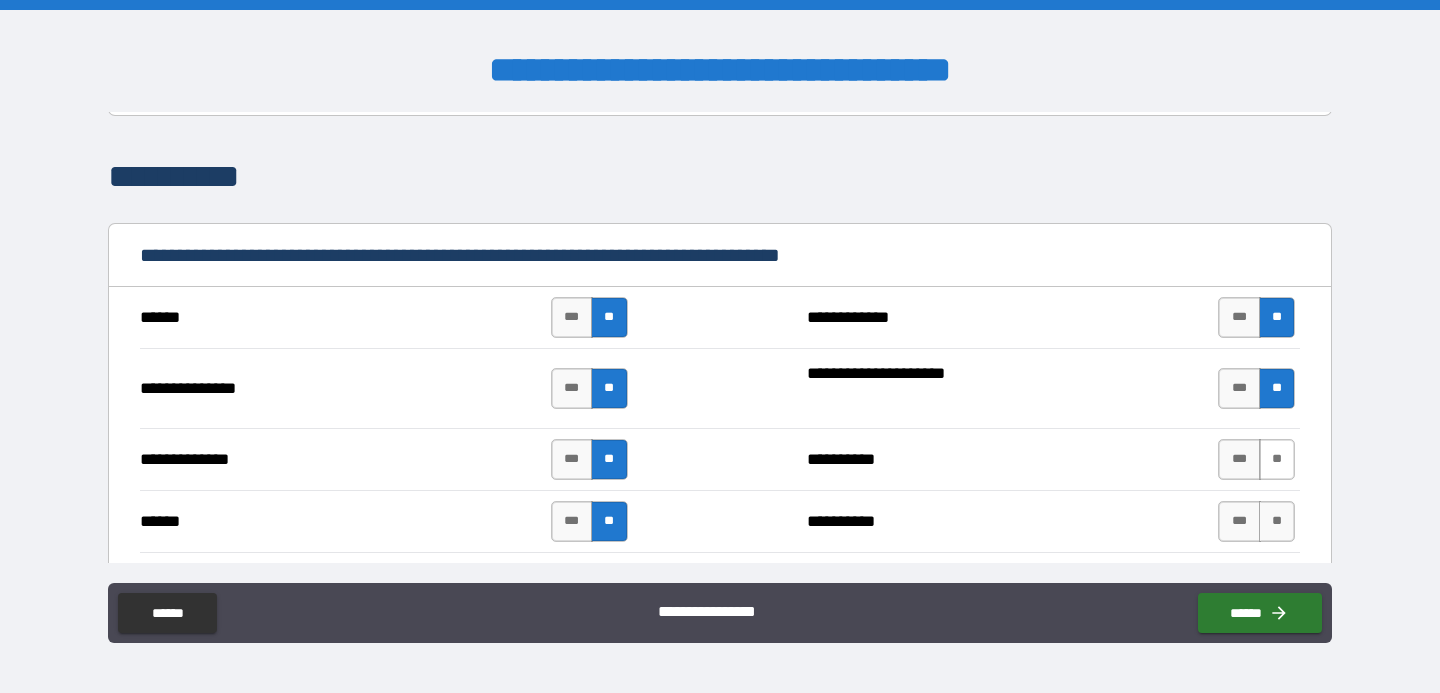 click on "**" at bounding box center [1277, 459] 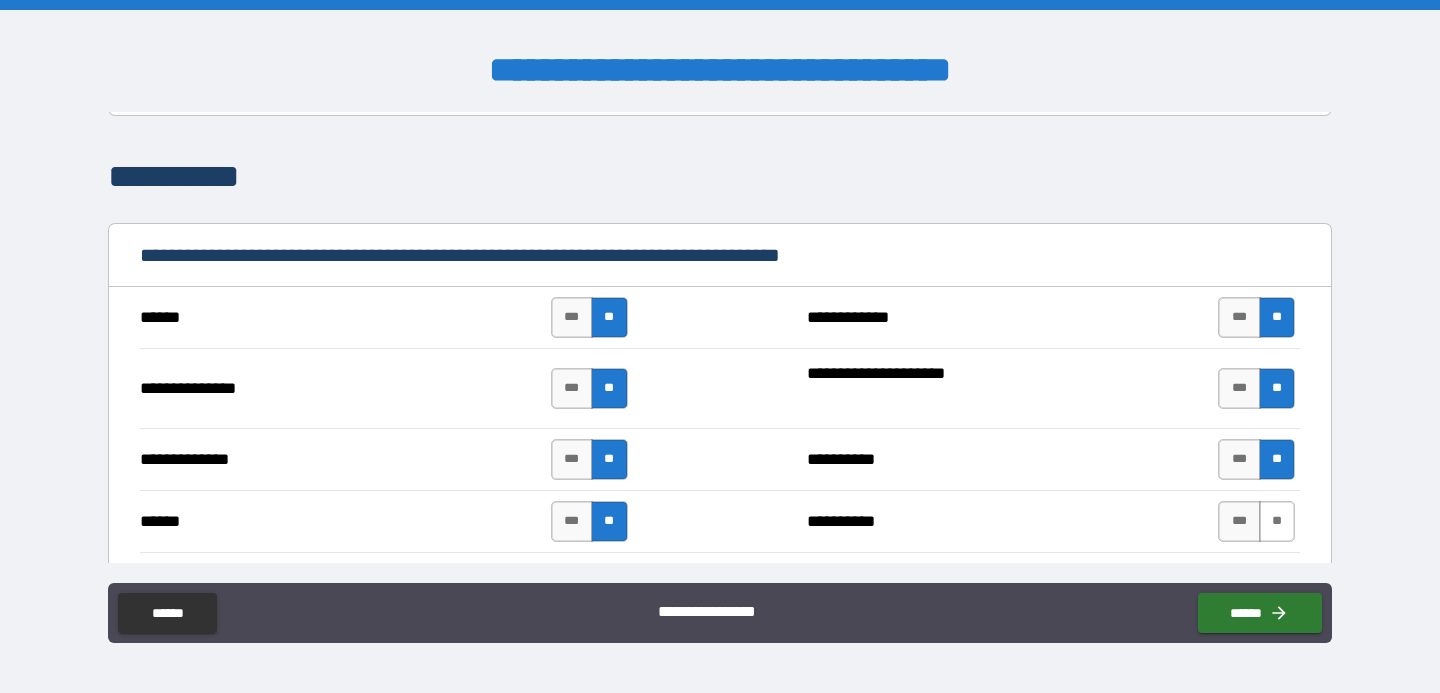 click on "**" at bounding box center (1277, 521) 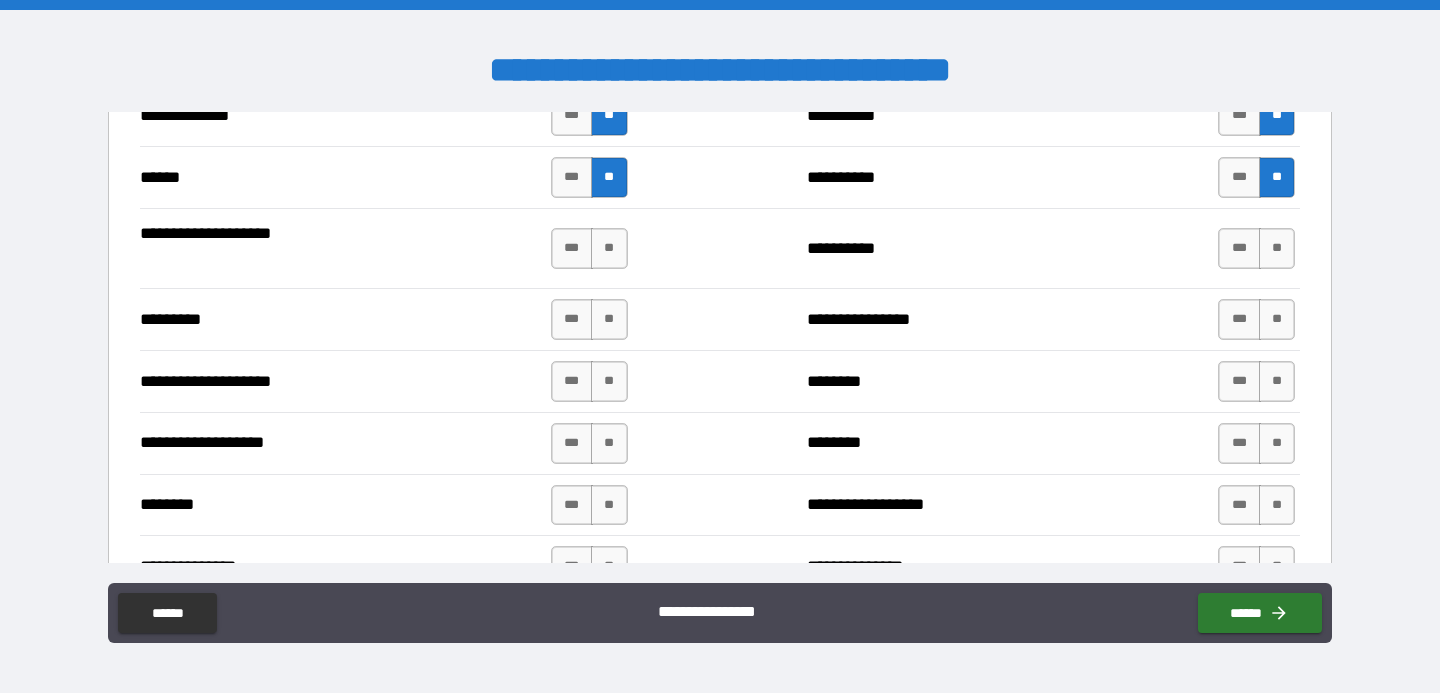 scroll, scrollTop: 1945, scrollLeft: 0, axis: vertical 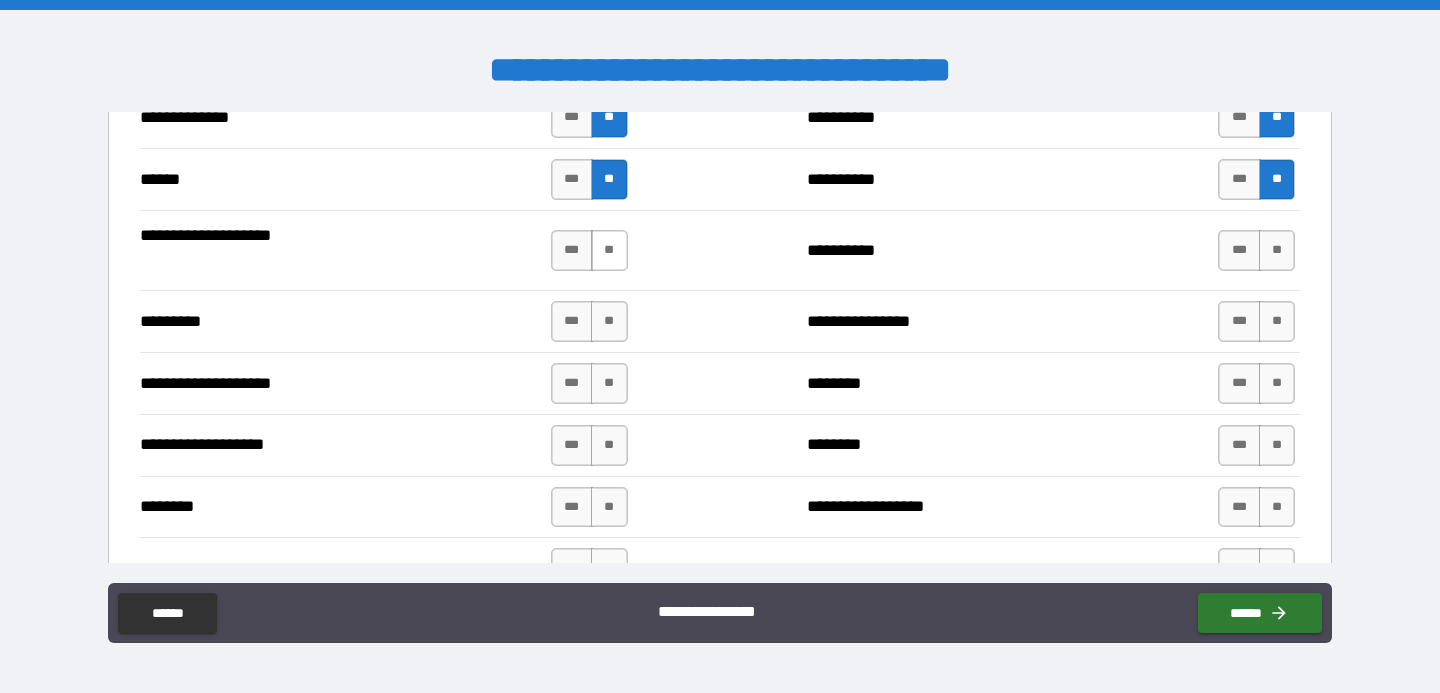 click on "**" at bounding box center (609, 250) 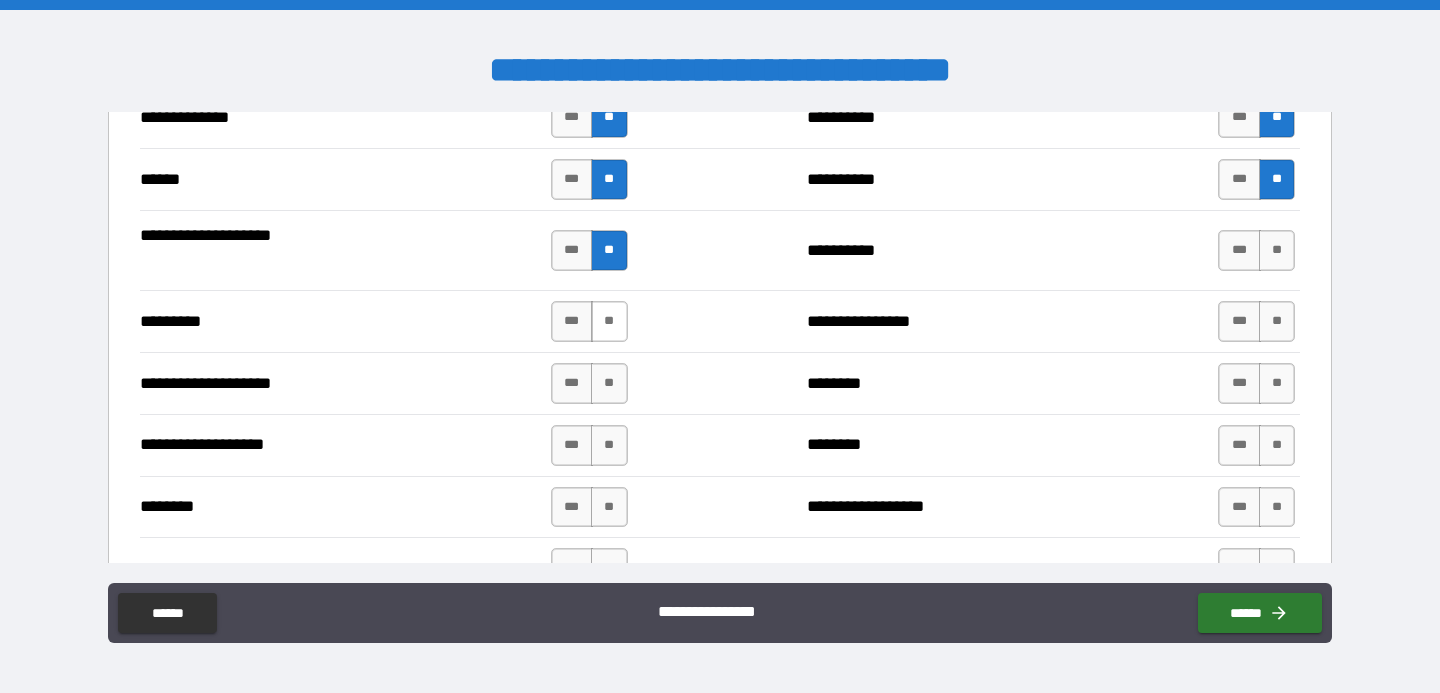 click on "**" at bounding box center (609, 321) 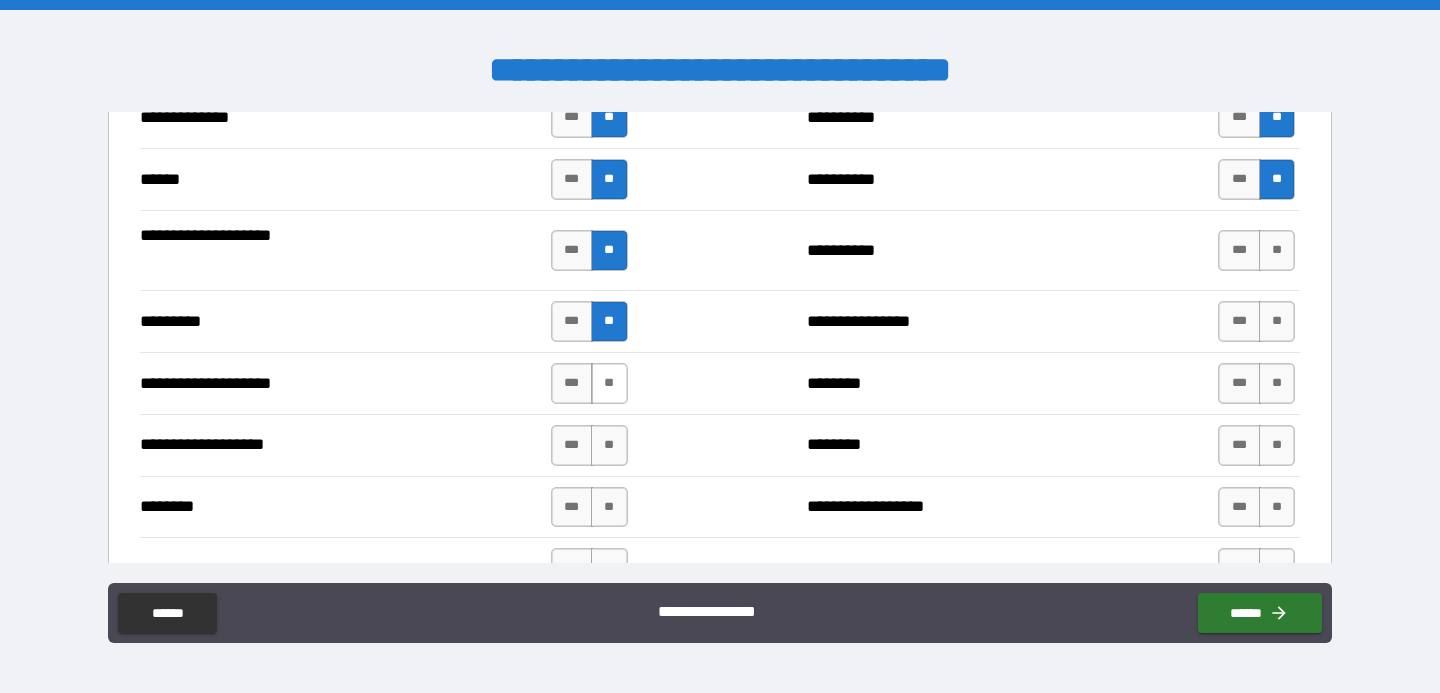 click on "**" at bounding box center (609, 383) 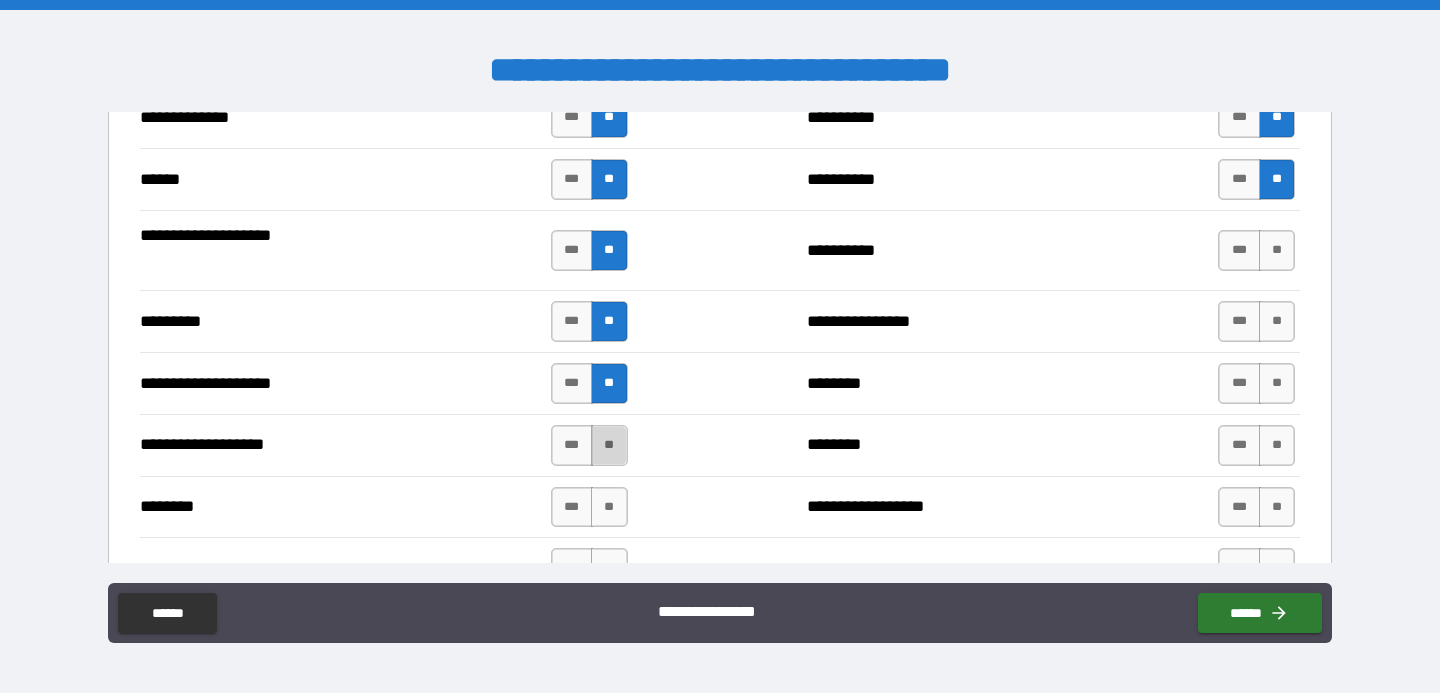 click on "**" at bounding box center [609, 445] 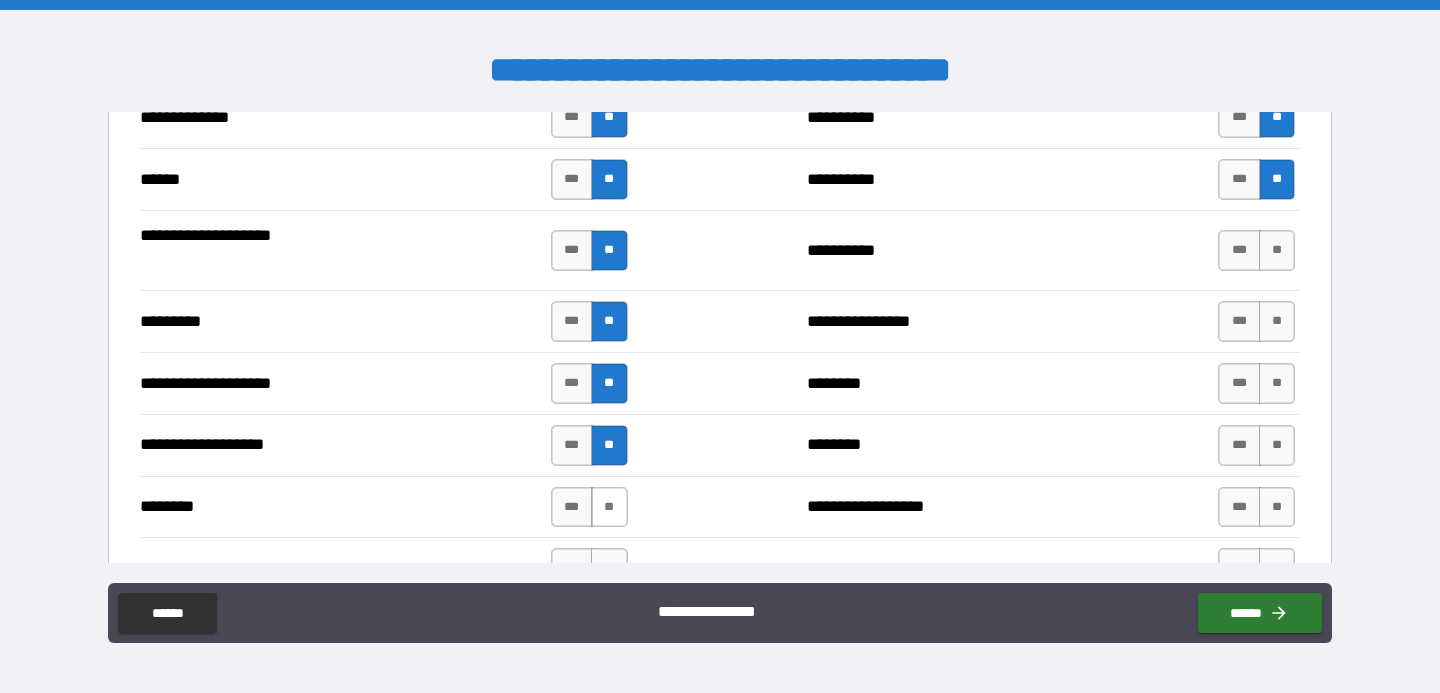 click on "**" at bounding box center (609, 507) 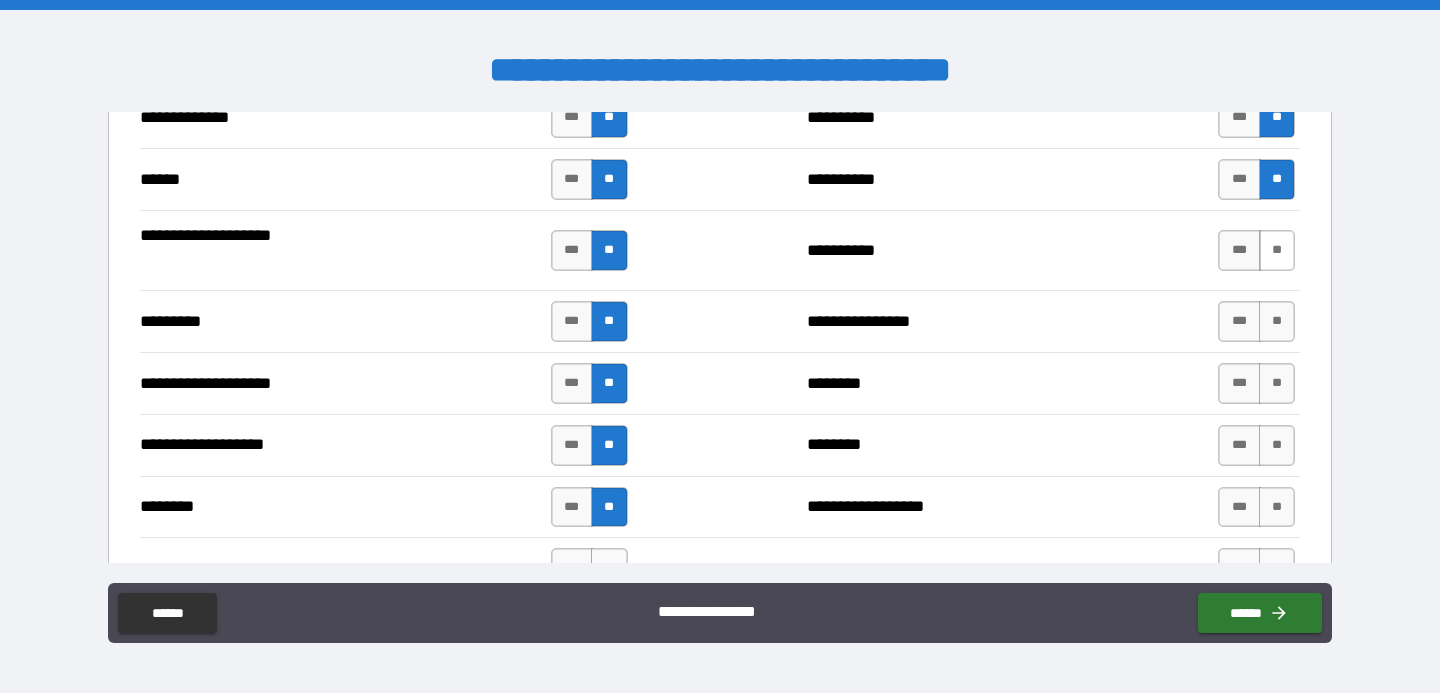 click on "**" at bounding box center (1277, 250) 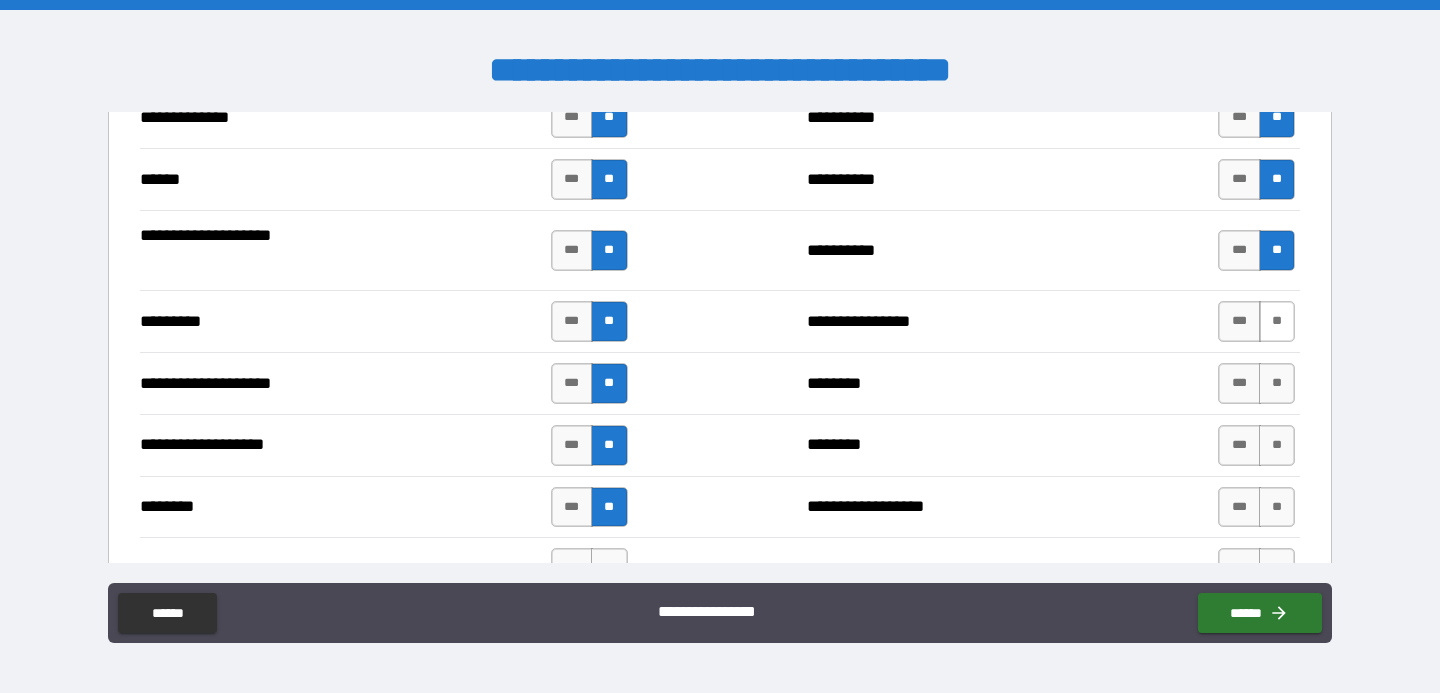 click on "**" at bounding box center [1277, 321] 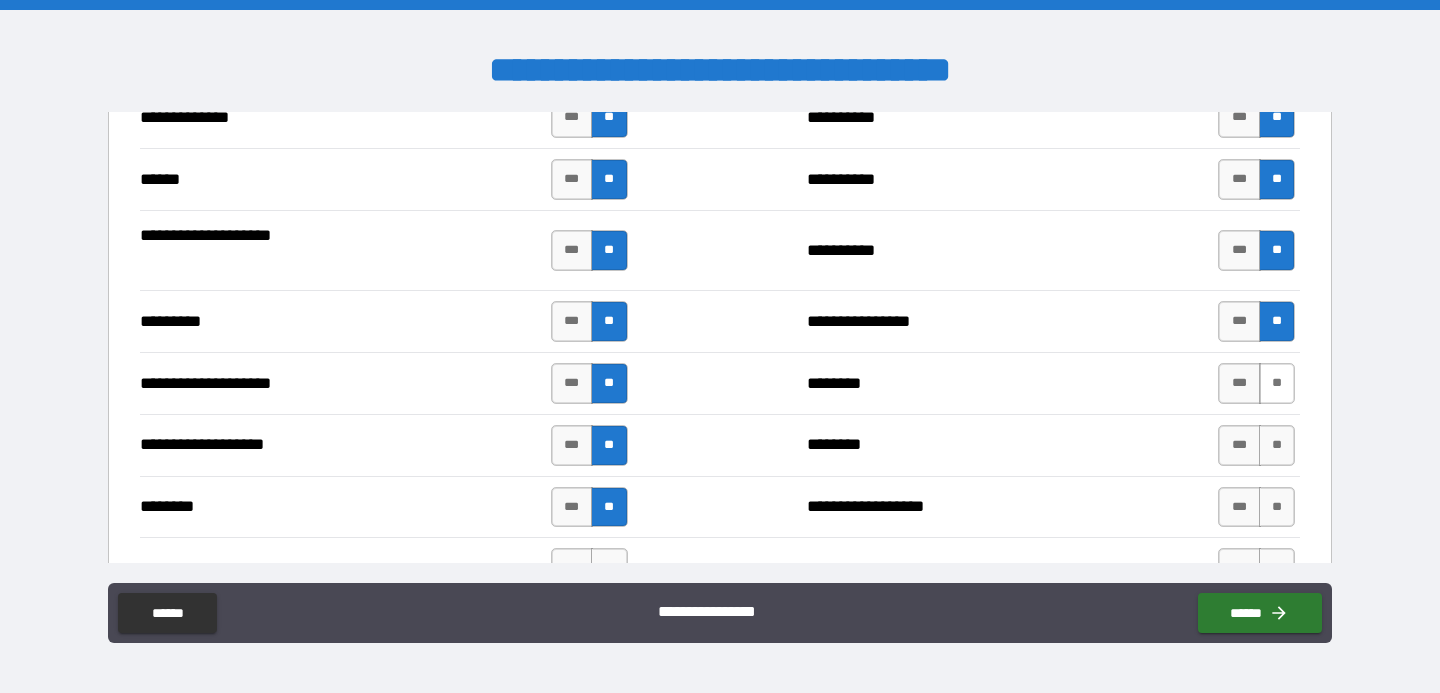 click on "**" at bounding box center [1277, 383] 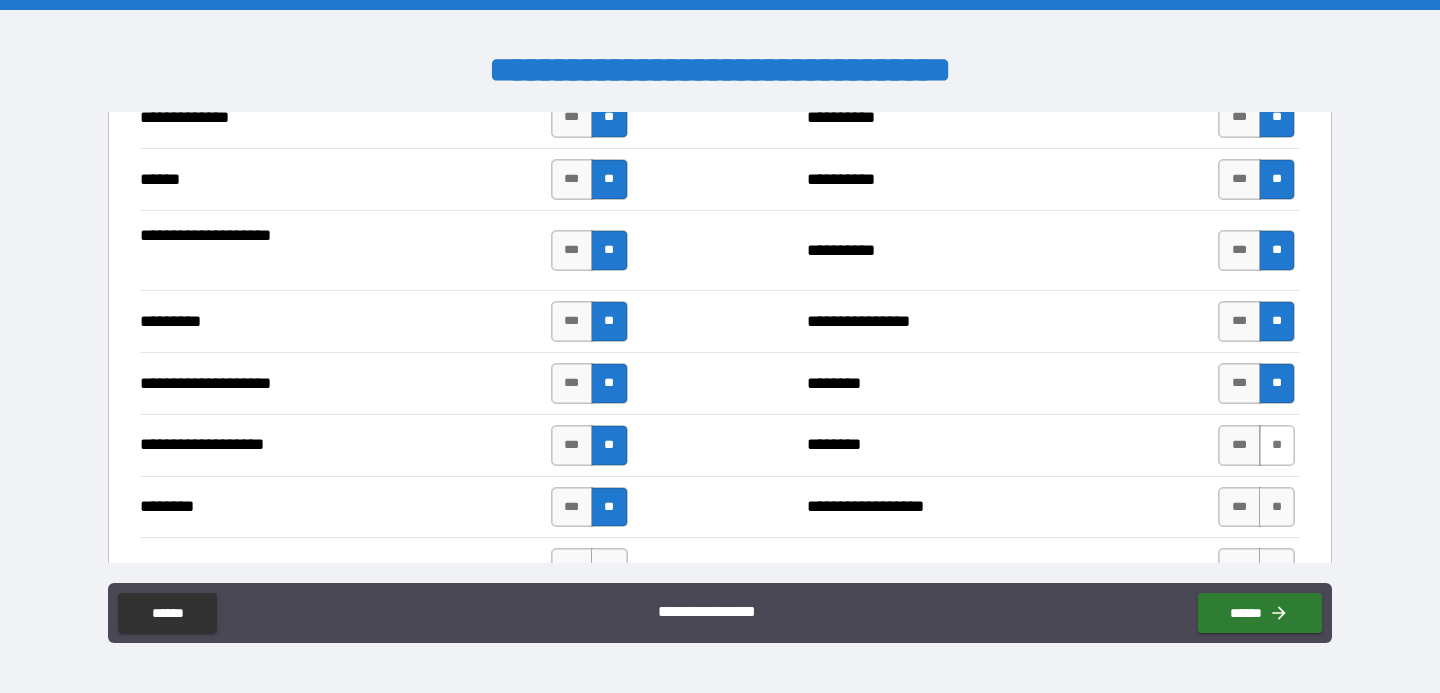 click on "**" at bounding box center (1277, 445) 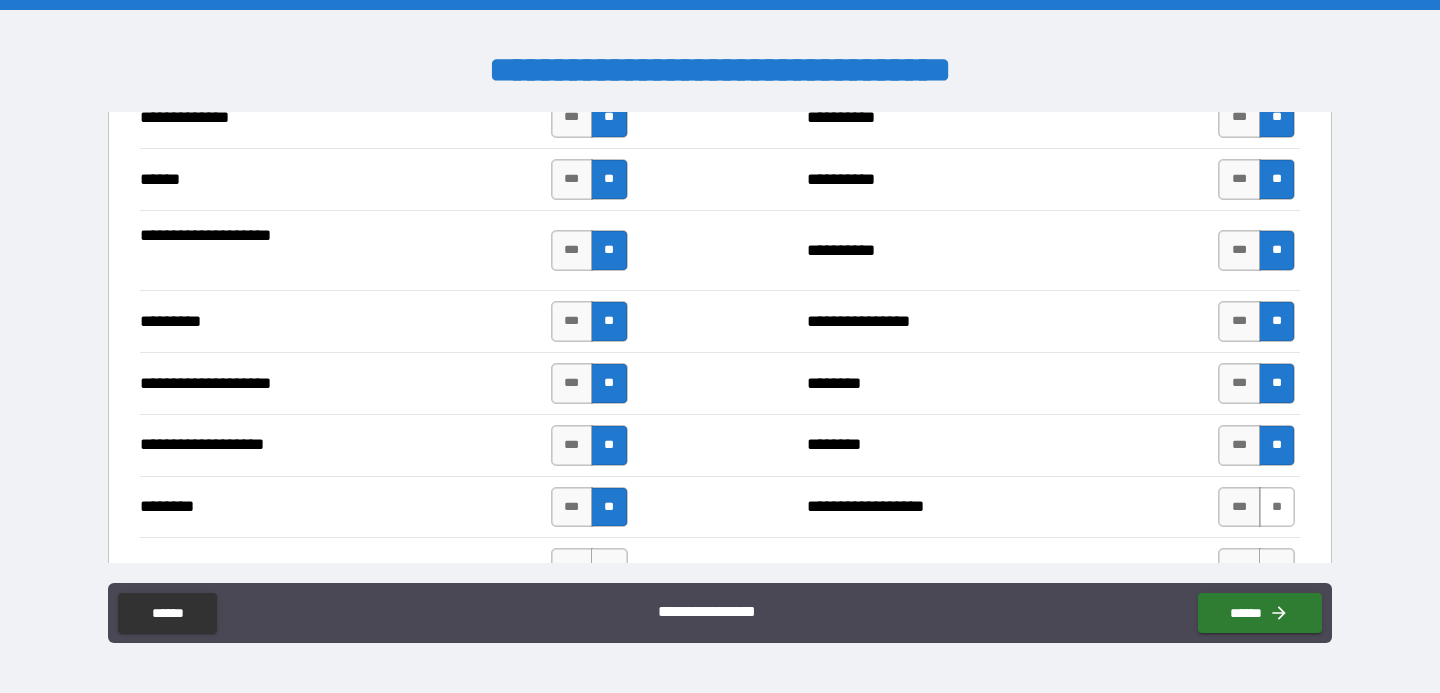 click on "**" at bounding box center (1277, 507) 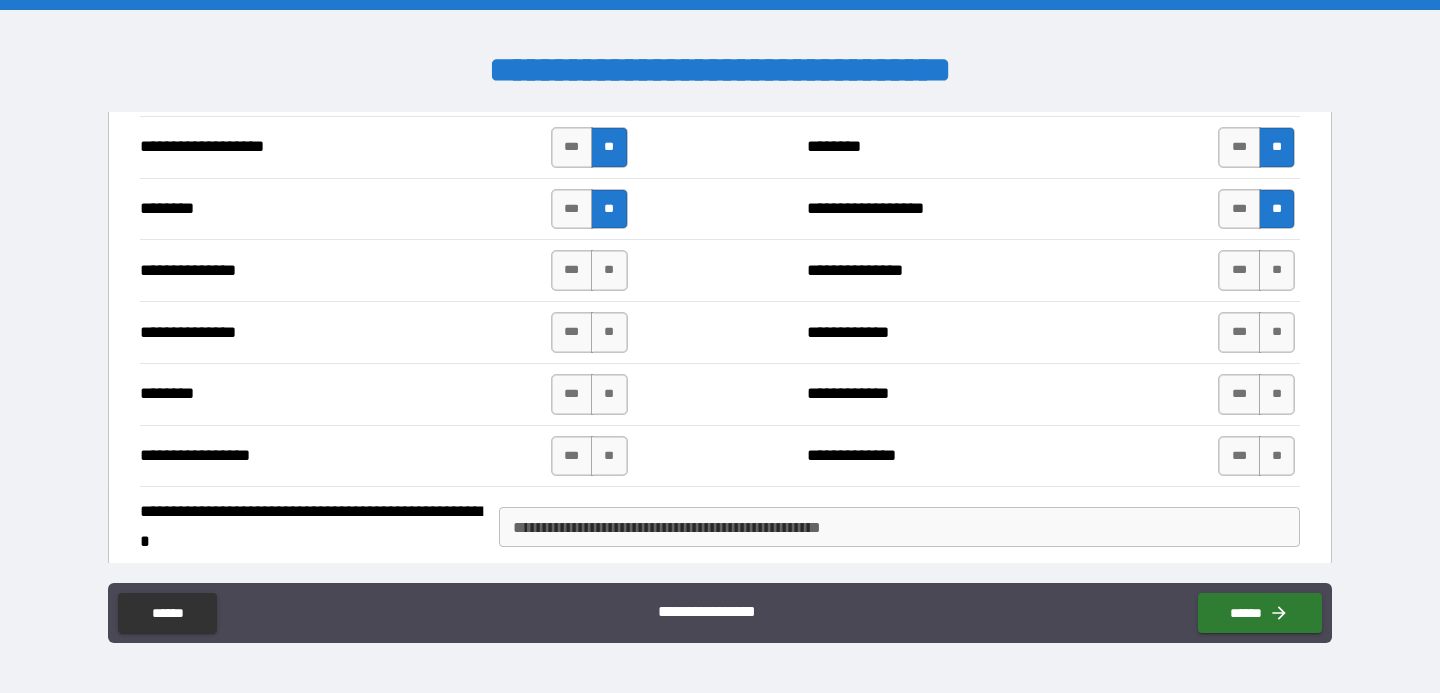 scroll, scrollTop: 2246, scrollLeft: 0, axis: vertical 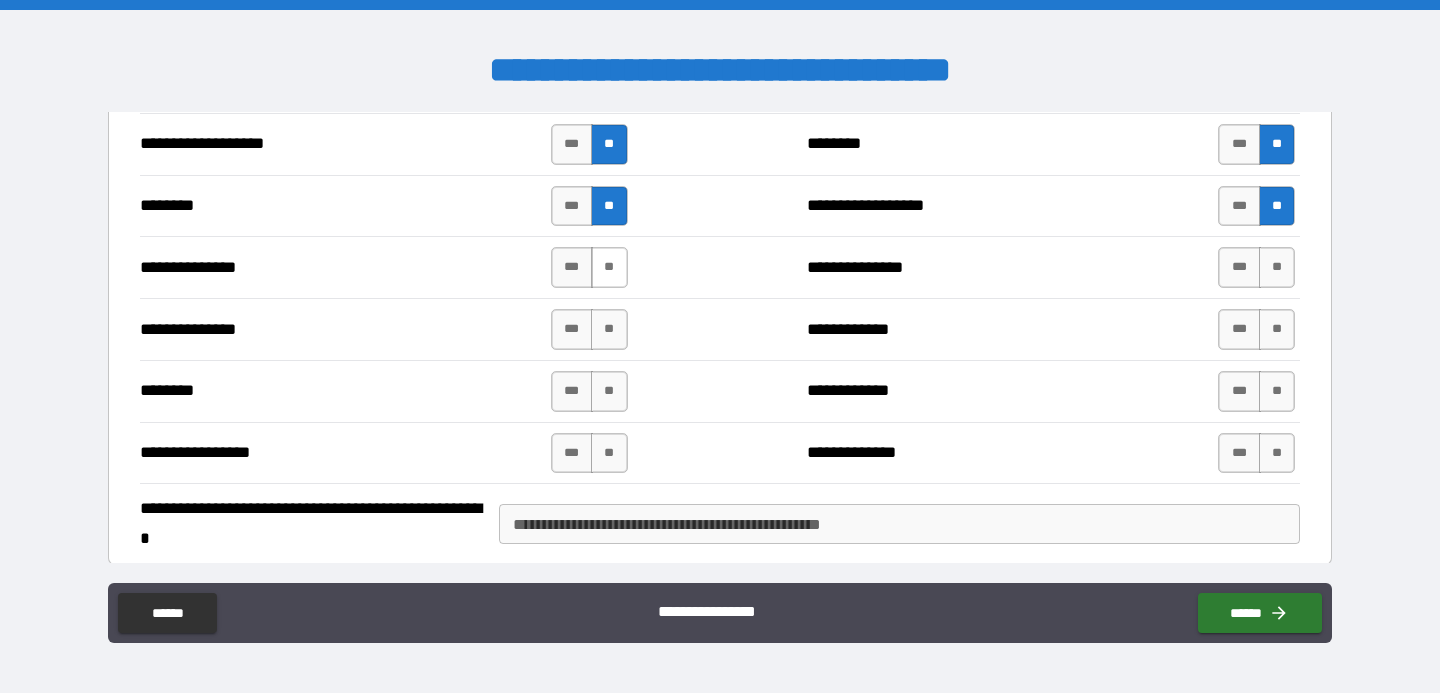click on "**" at bounding box center (609, 267) 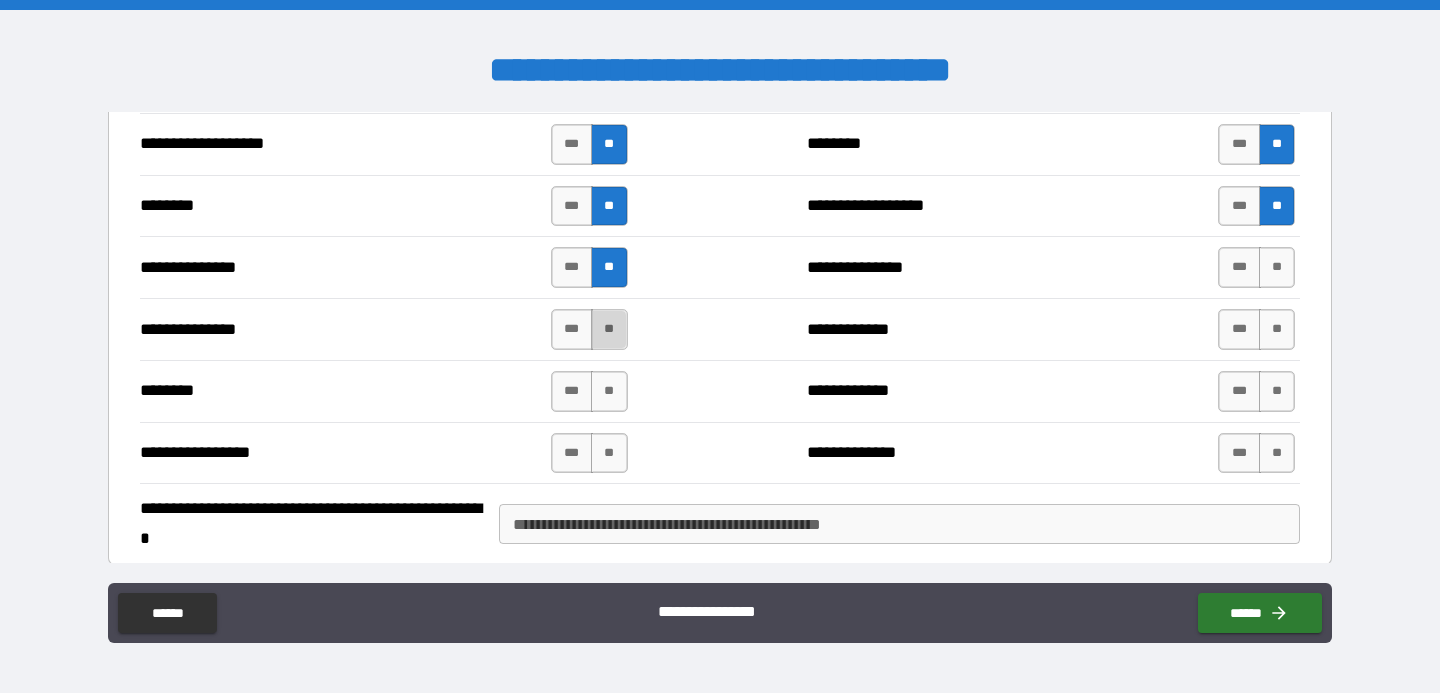 click on "**" at bounding box center (609, 329) 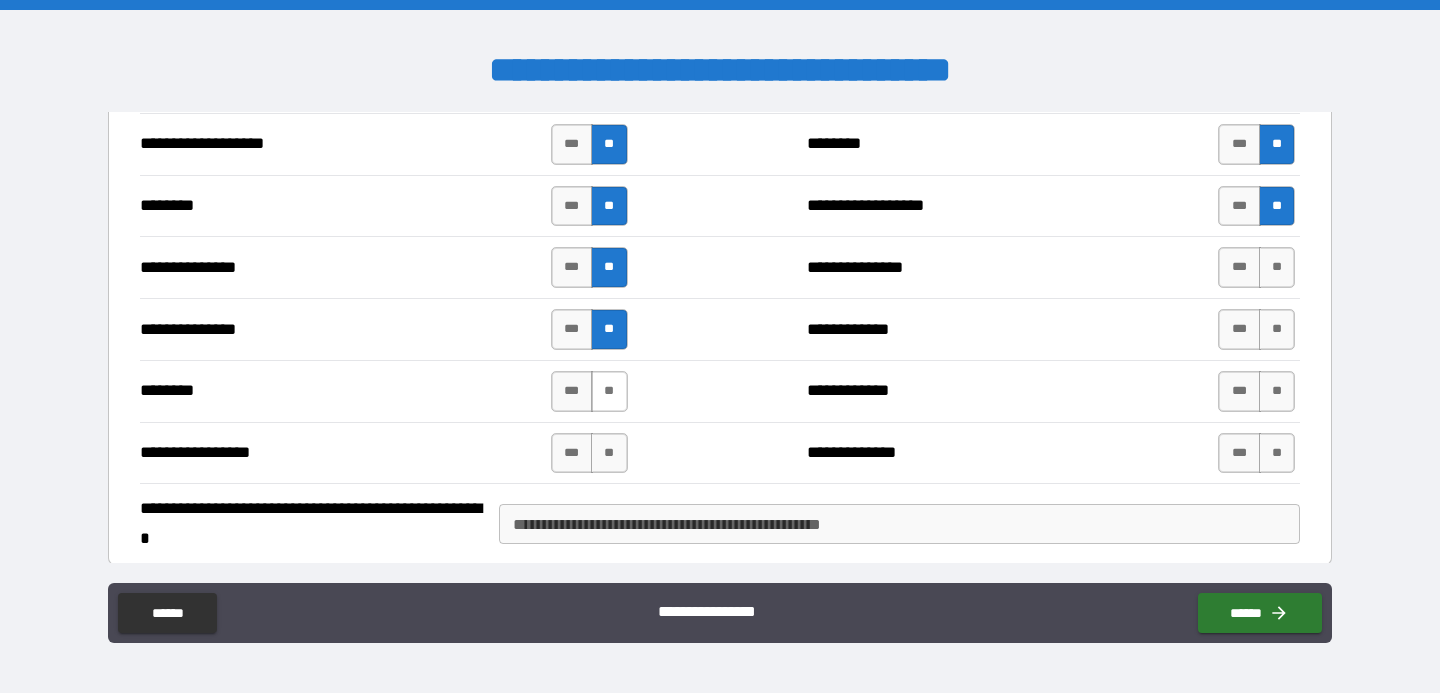 click on "**" at bounding box center [609, 391] 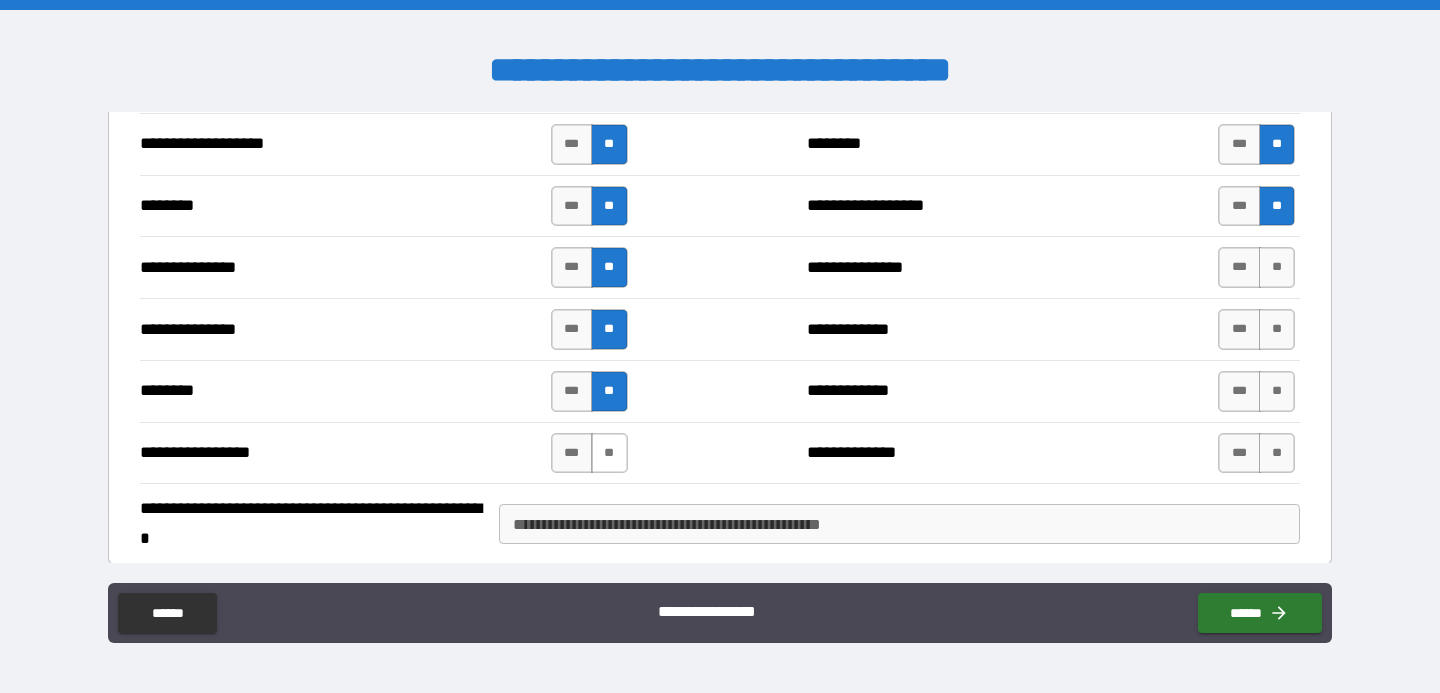 click on "**" at bounding box center [609, 453] 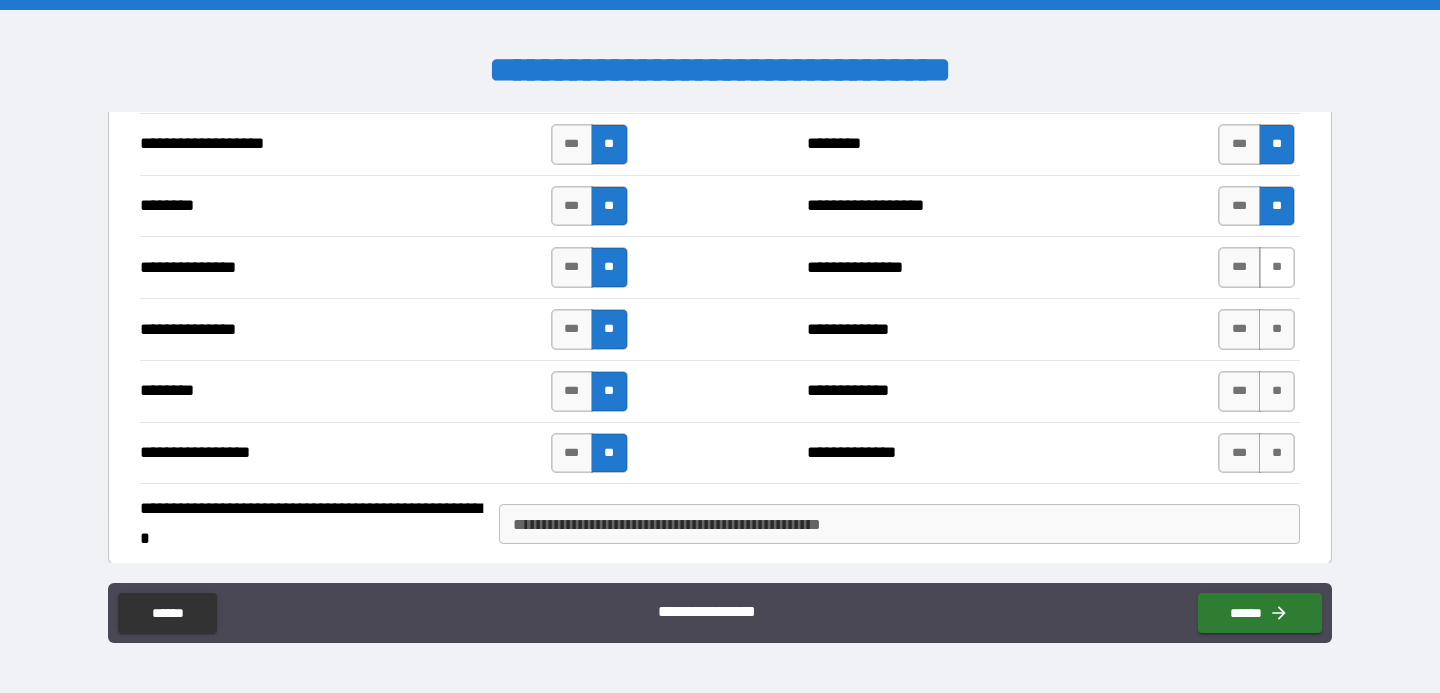 click on "**" at bounding box center (1277, 267) 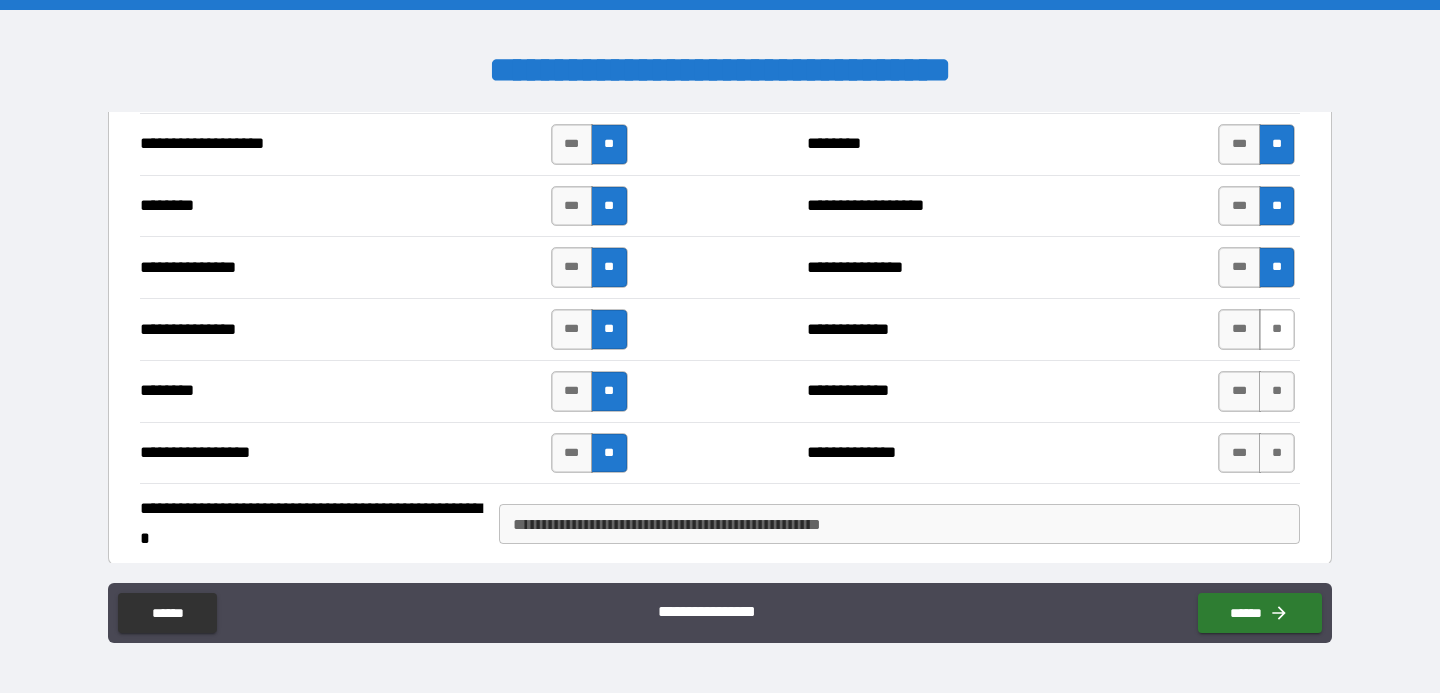 click on "**" at bounding box center [1277, 329] 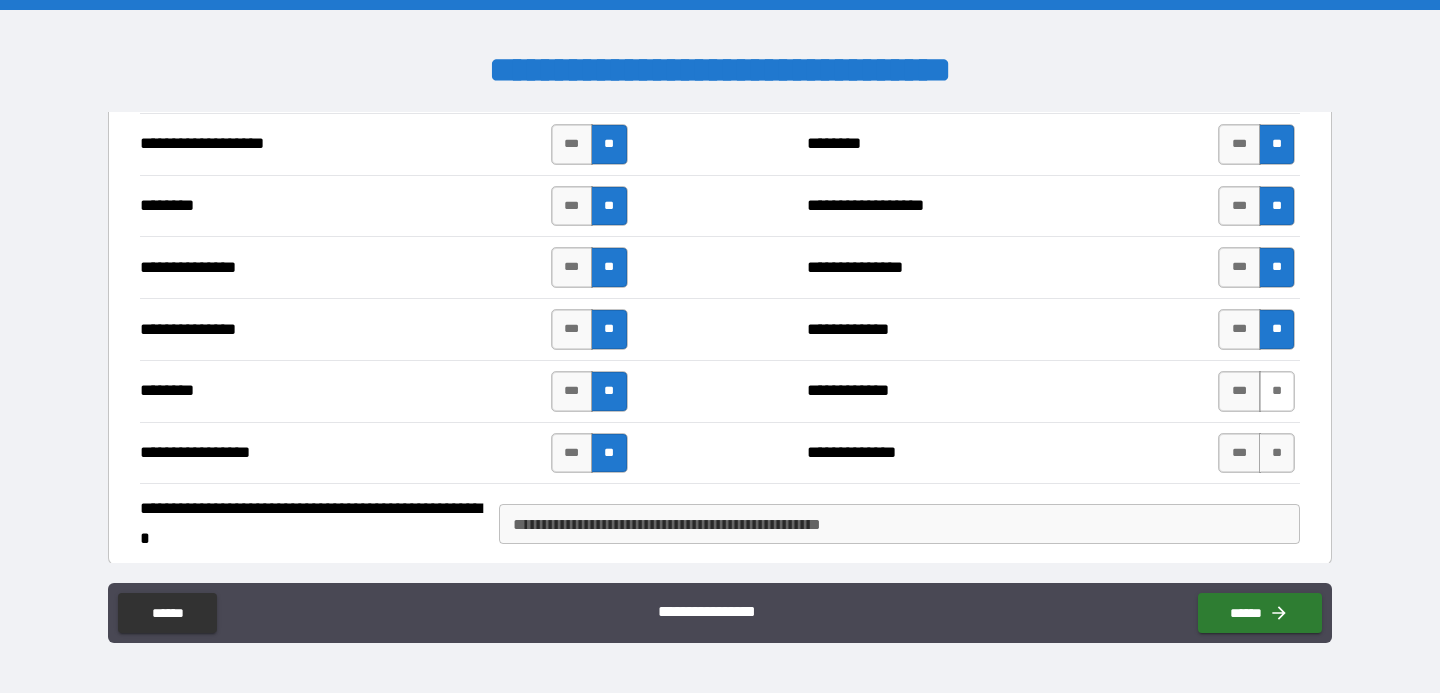 click on "**" at bounding box center [1277, 391] 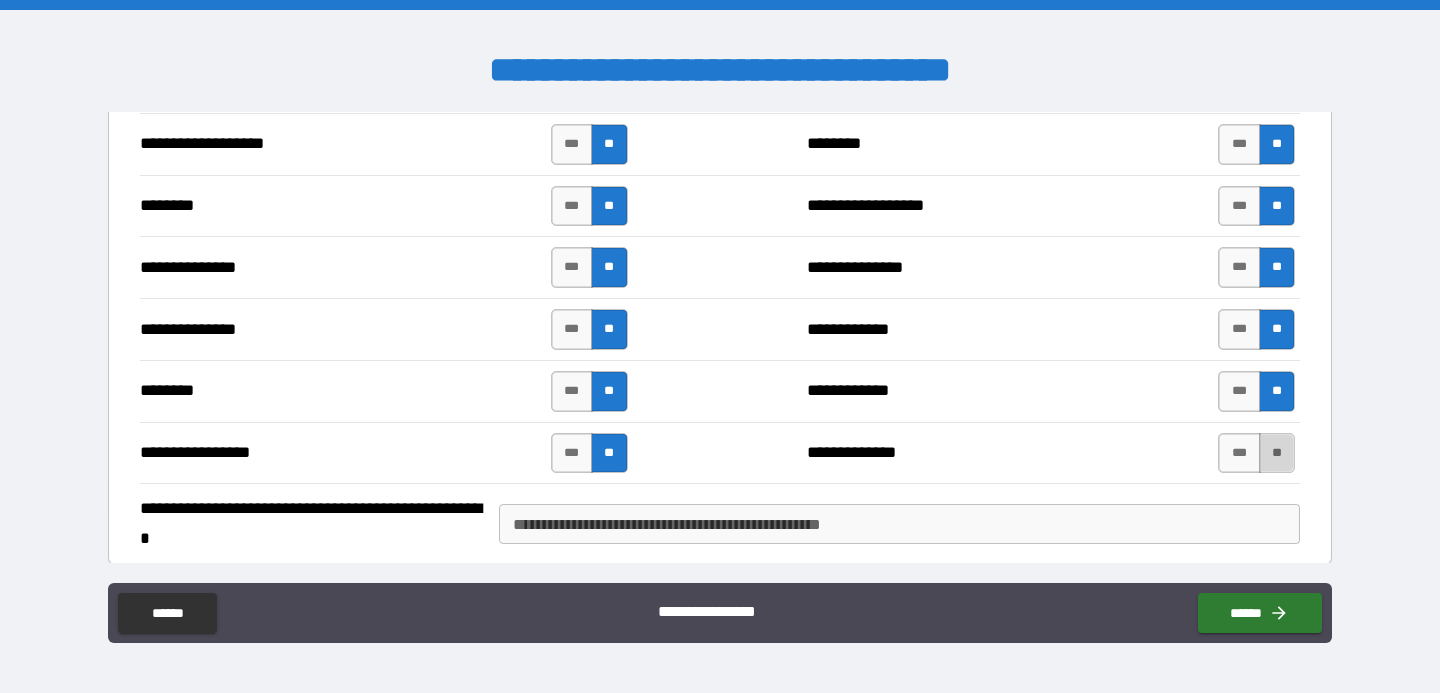click on "**" at bounding box center (1277, 453) 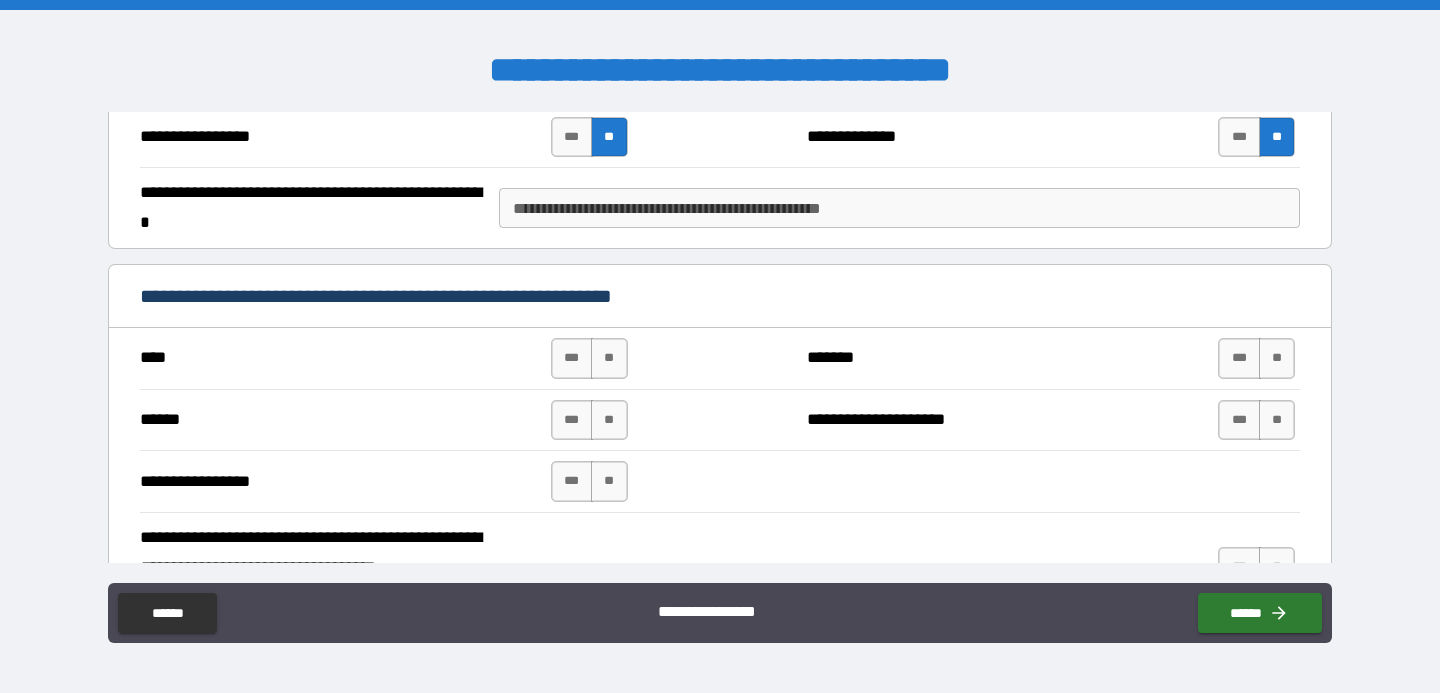 scroll, scrollTop: 2643, scrollLeft: 0, axis: vertical 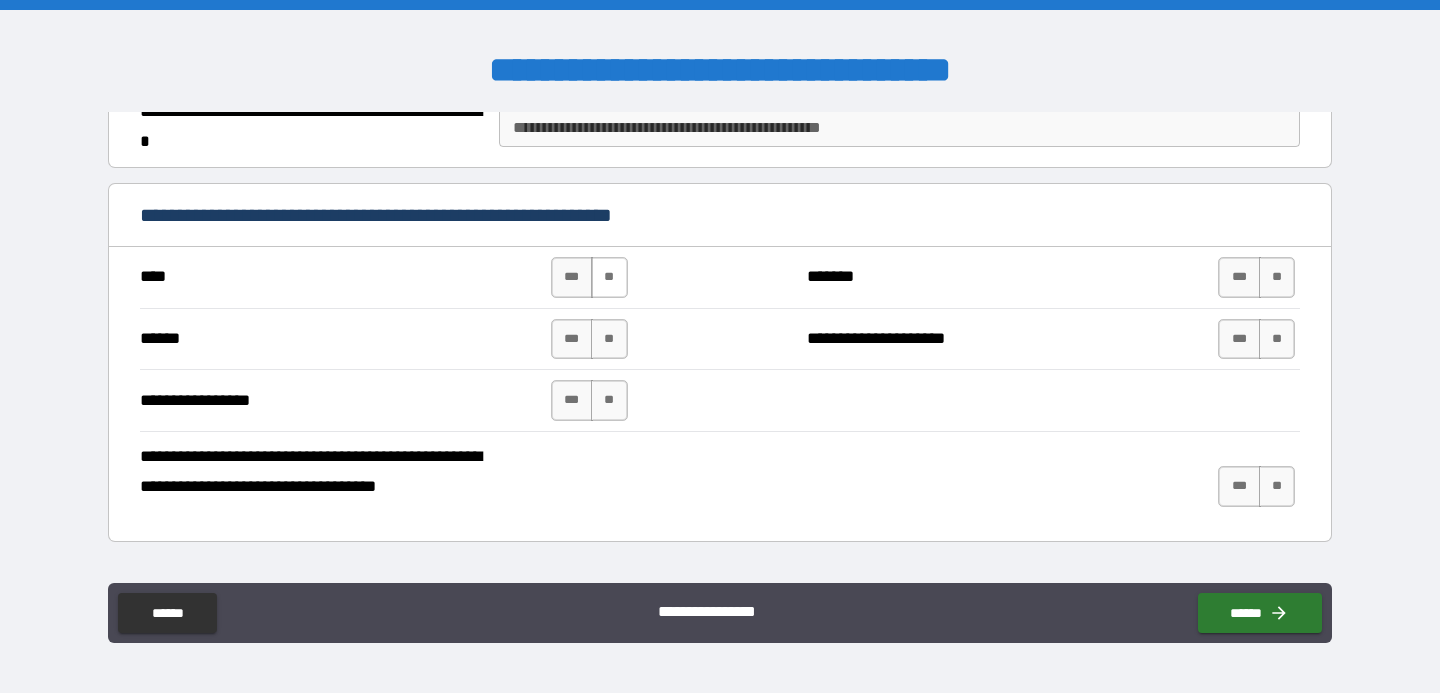 click on "**" at bounding box center (609, 277) 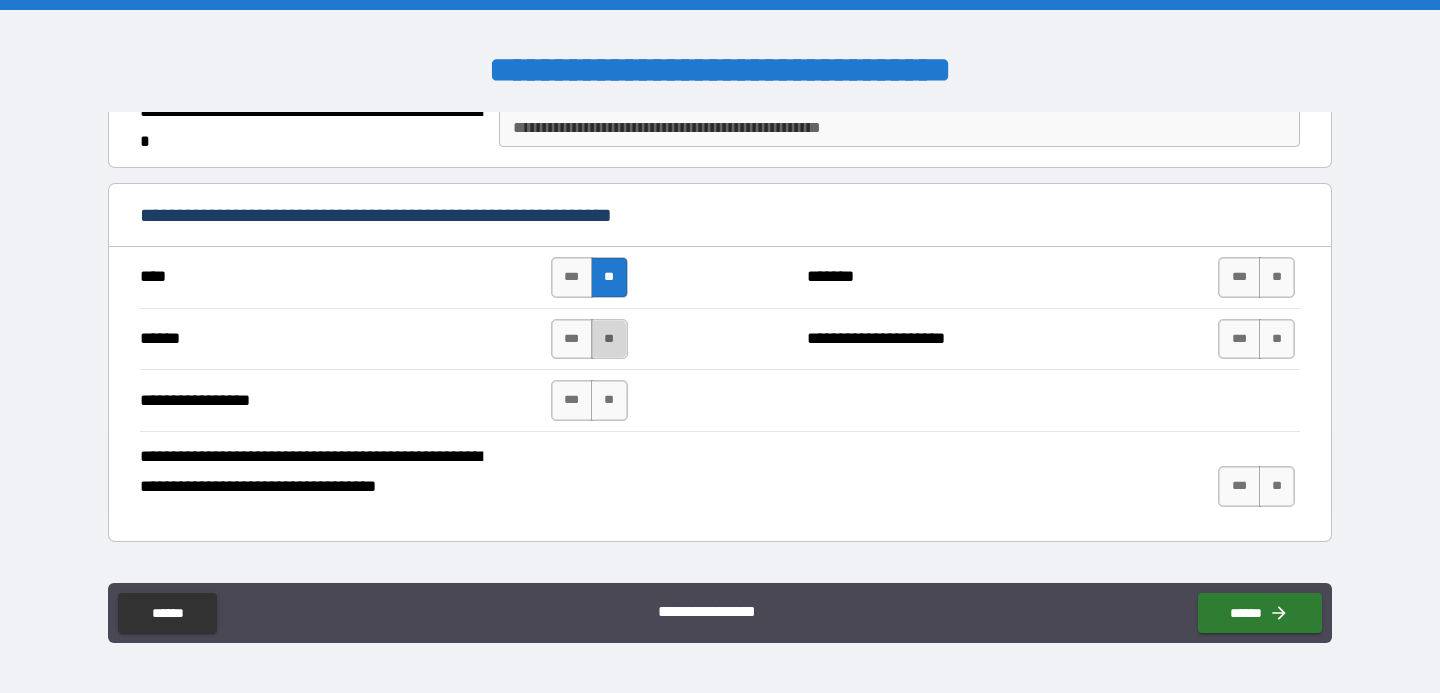 click on "**" at bounding box center (609, 339) 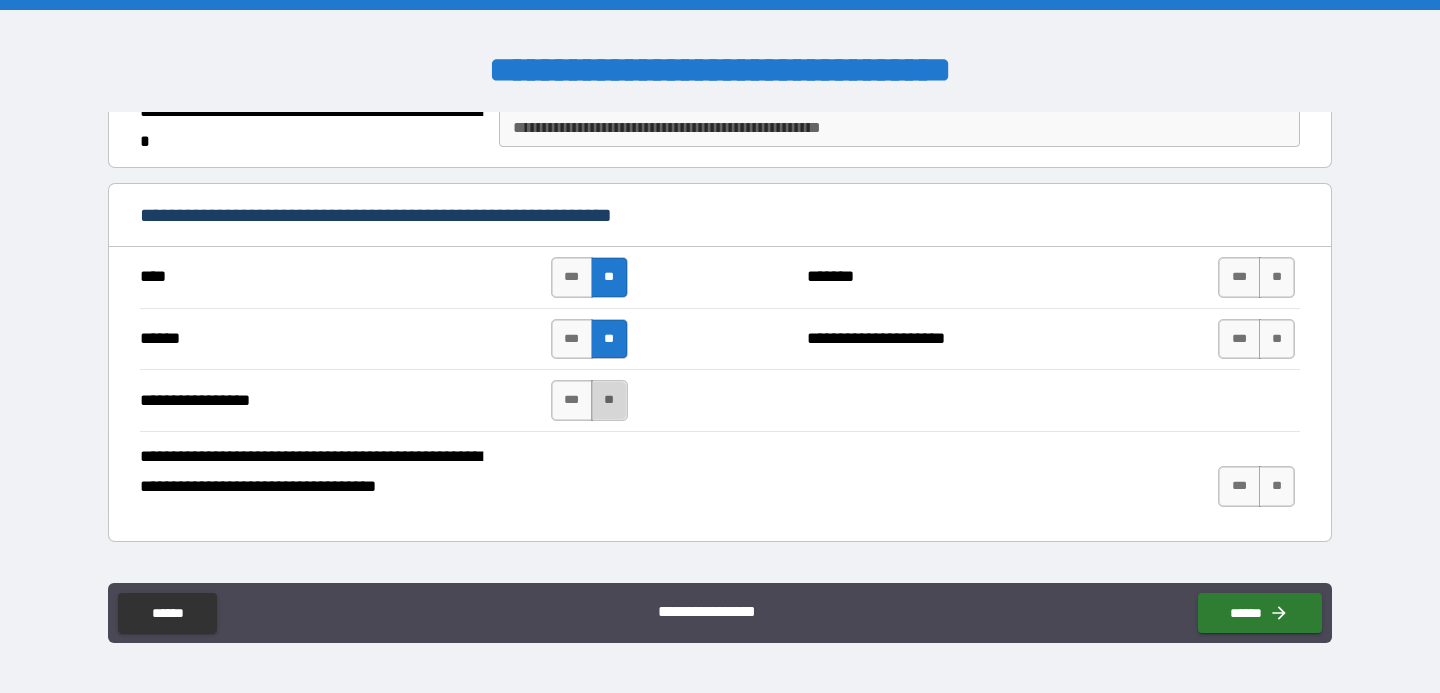 click on "**" at bounding box center (609, 400) 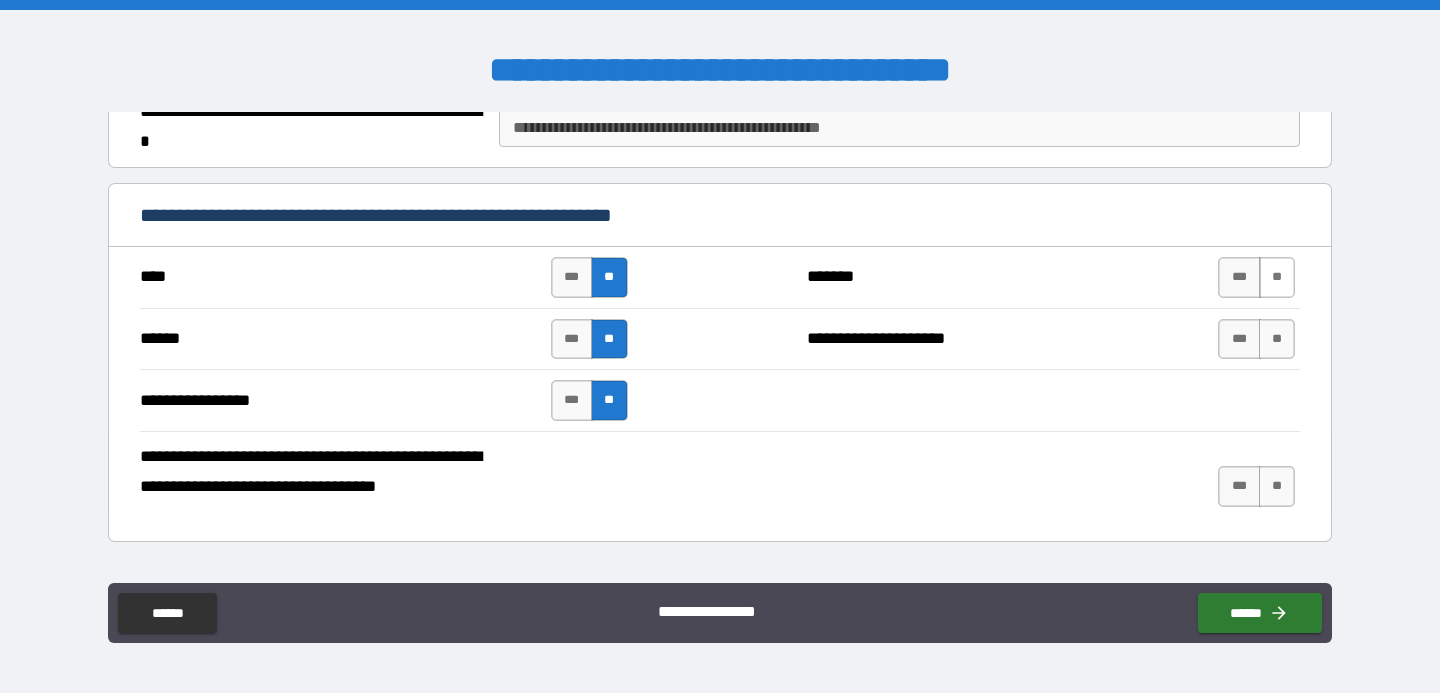click on "**" at bounding box center (1277, 277) 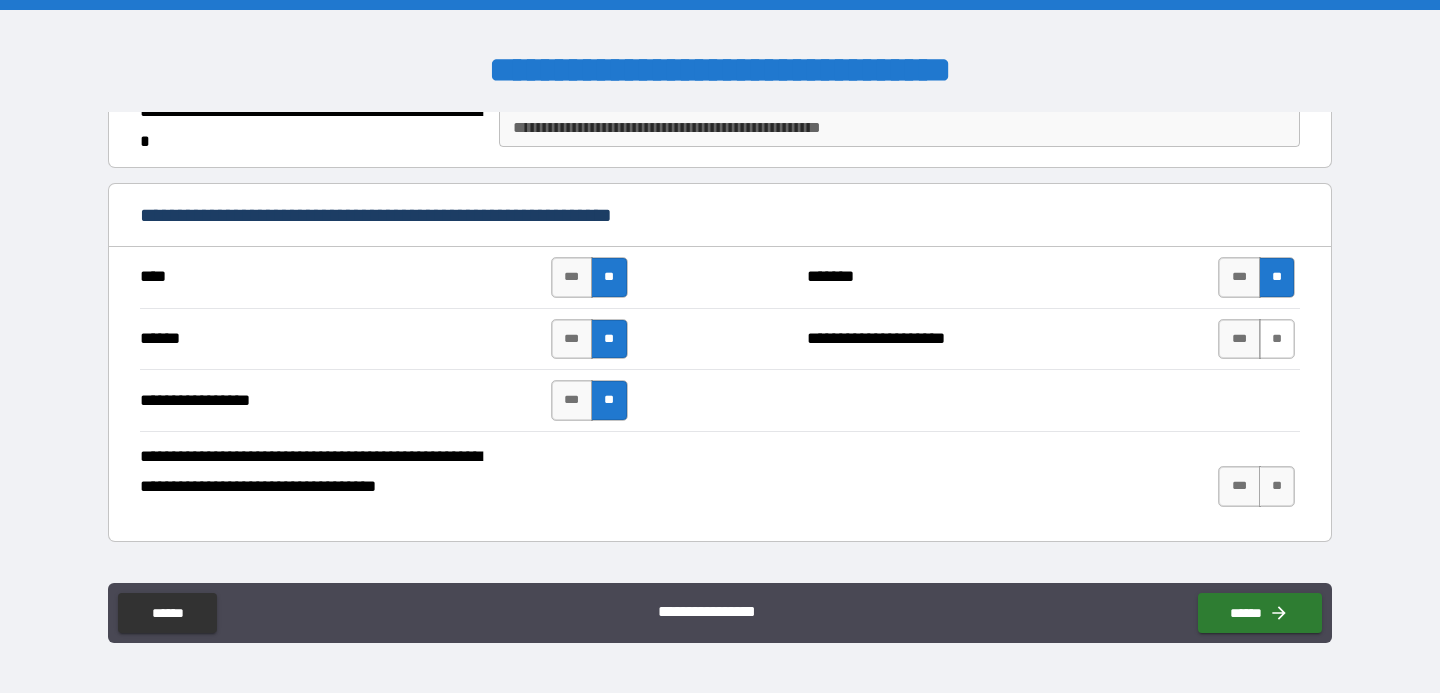 click on "**" at bounding box center [1277, 339] 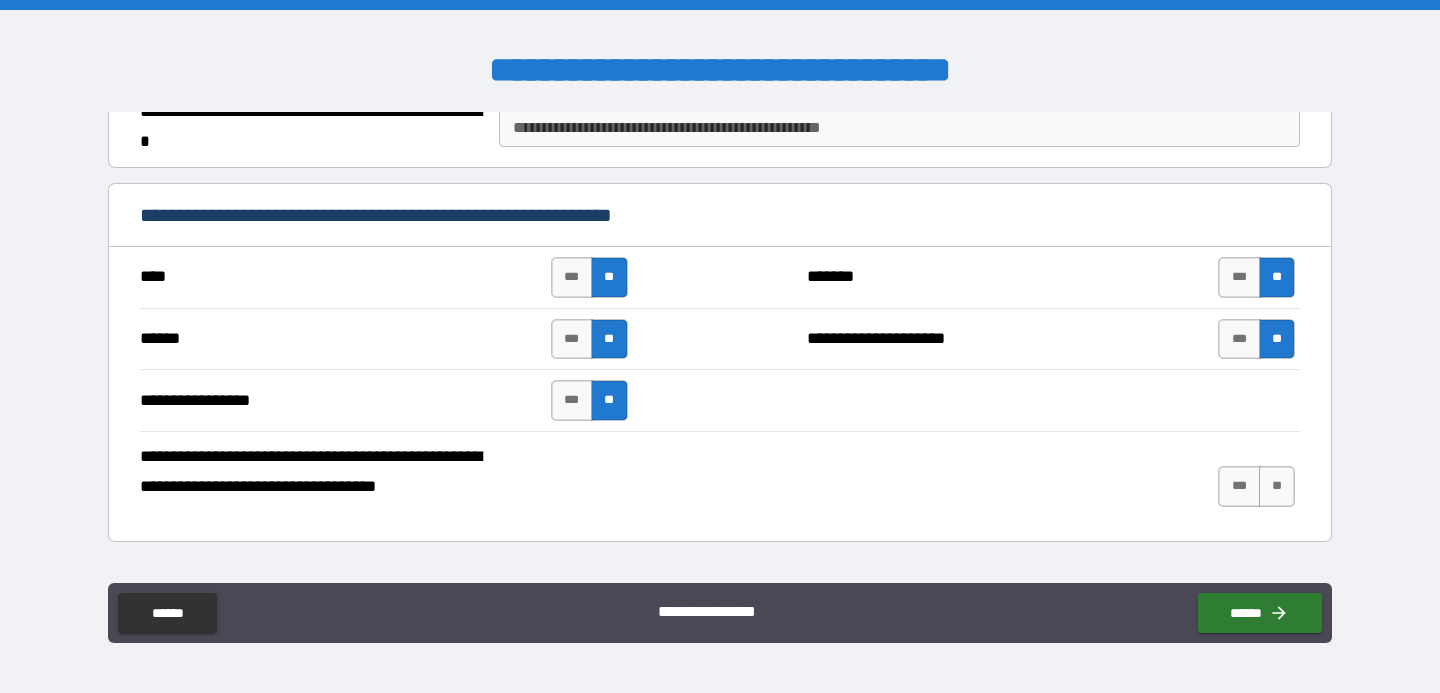scroll, scrollTop: 2730, scrollLeft: 0, axis: vertical 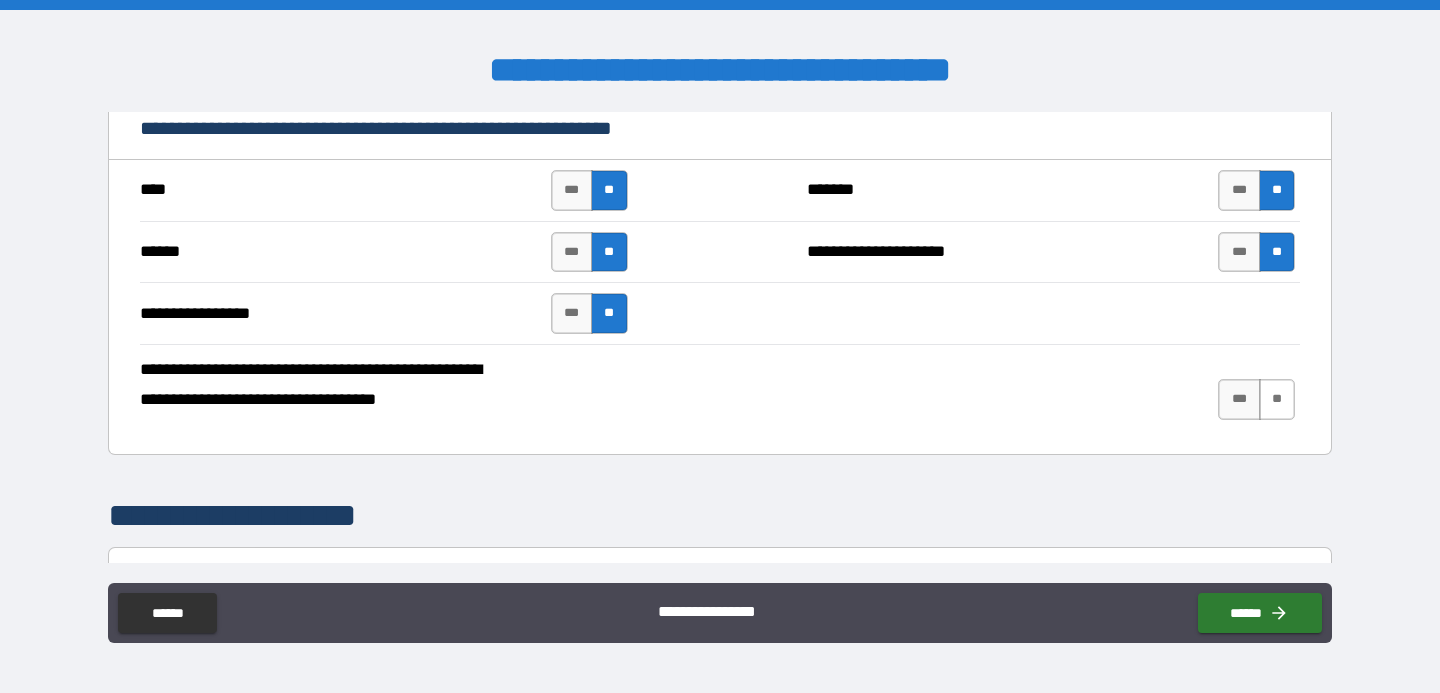 click on "**" at bounding box center [1277, 399] 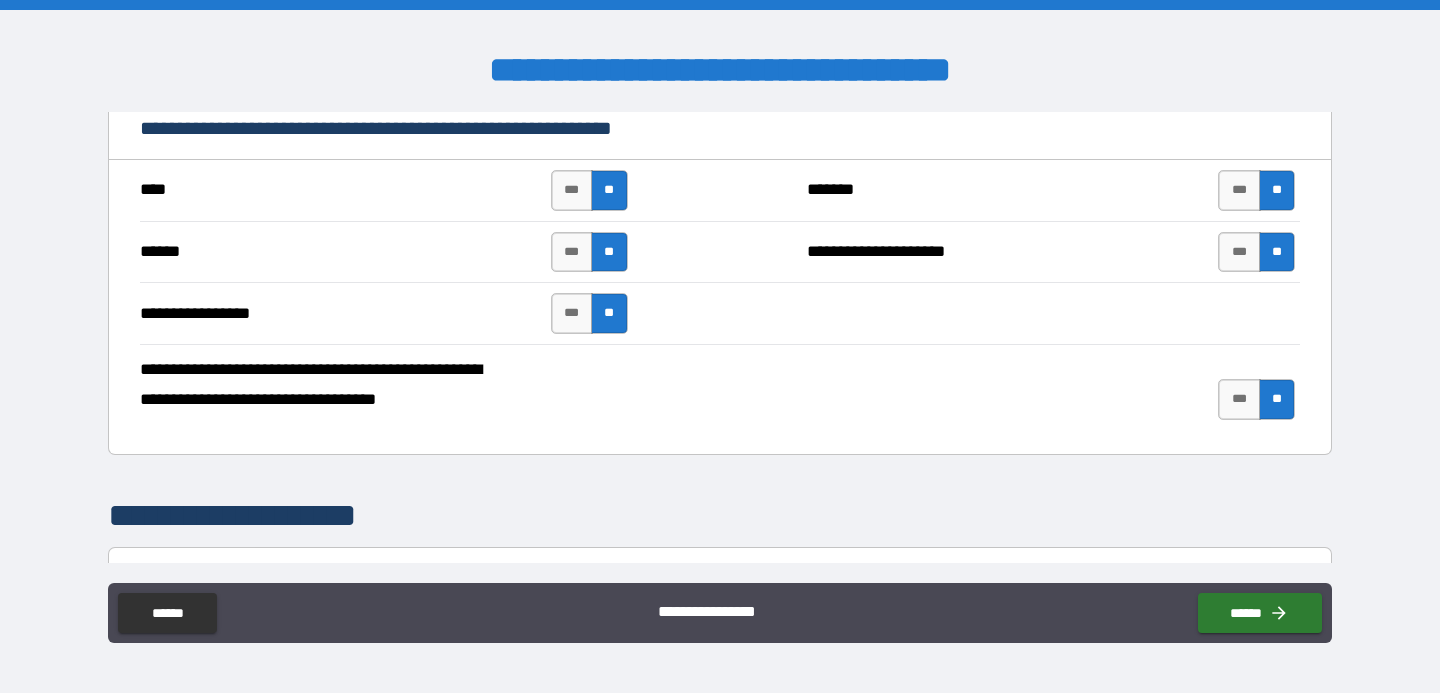 scroll, scrollTop: 2940, scrollLeft: 0, axis: vertical 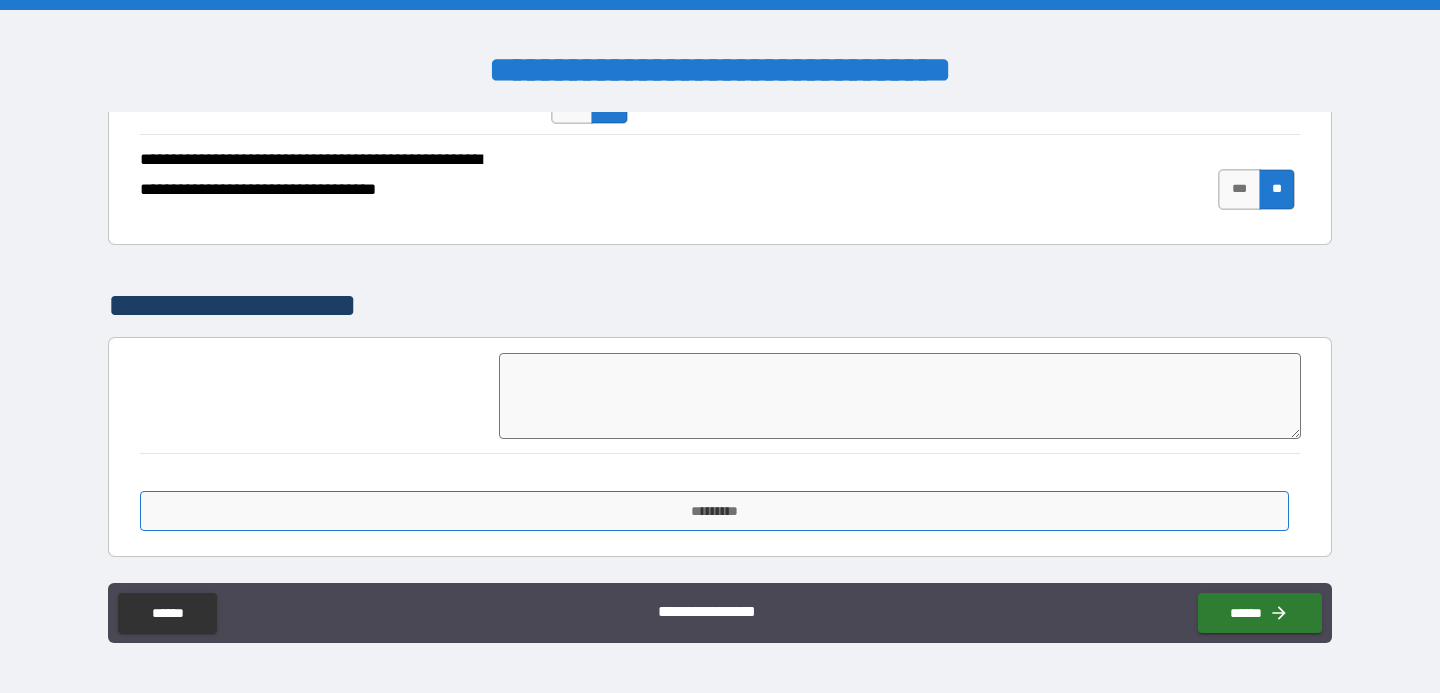 click on "*********" at bounding box center [714, 511] 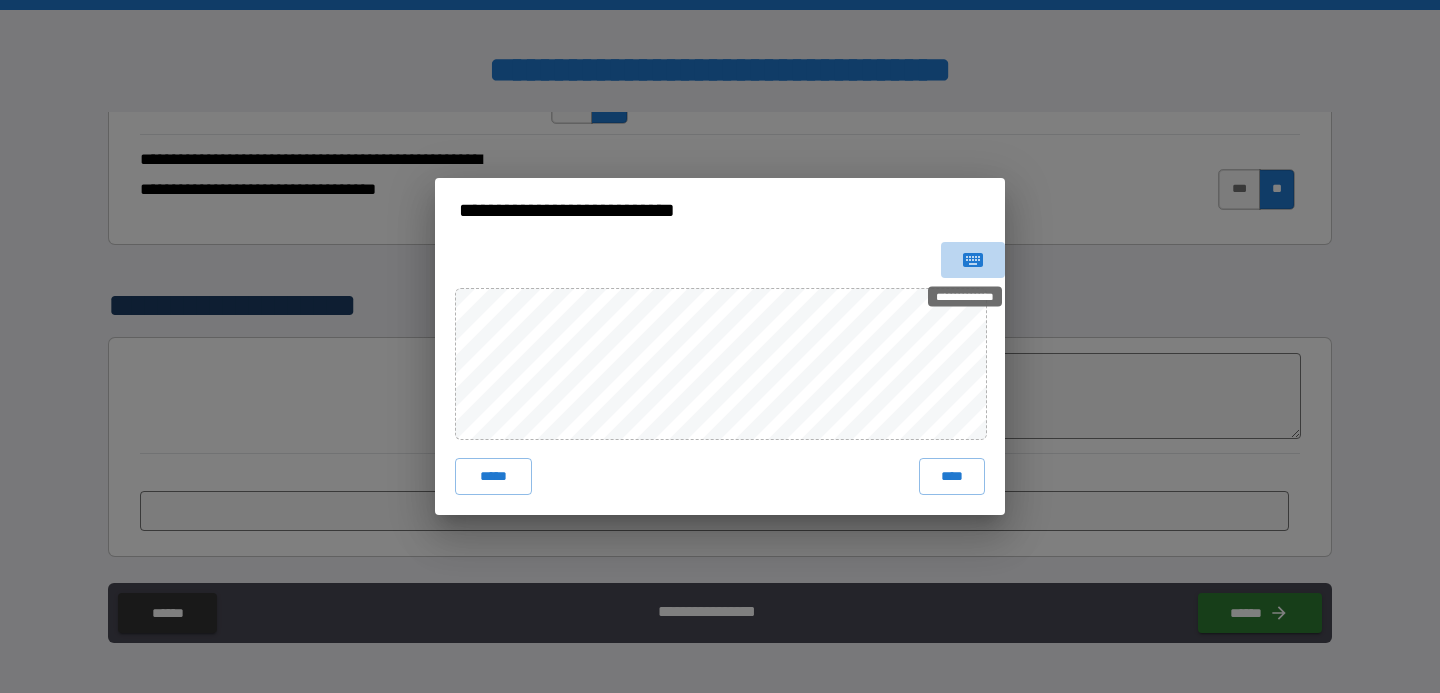 click 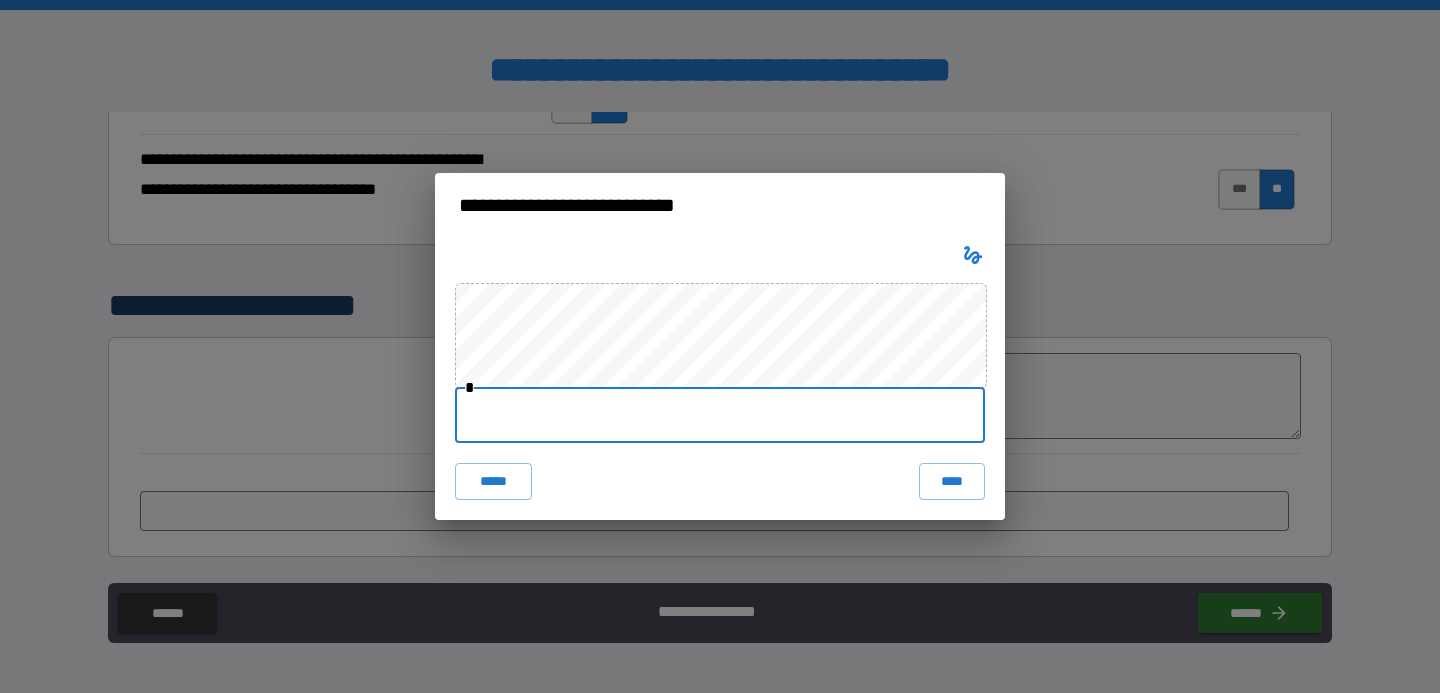 click at bounding box center [720, 415] 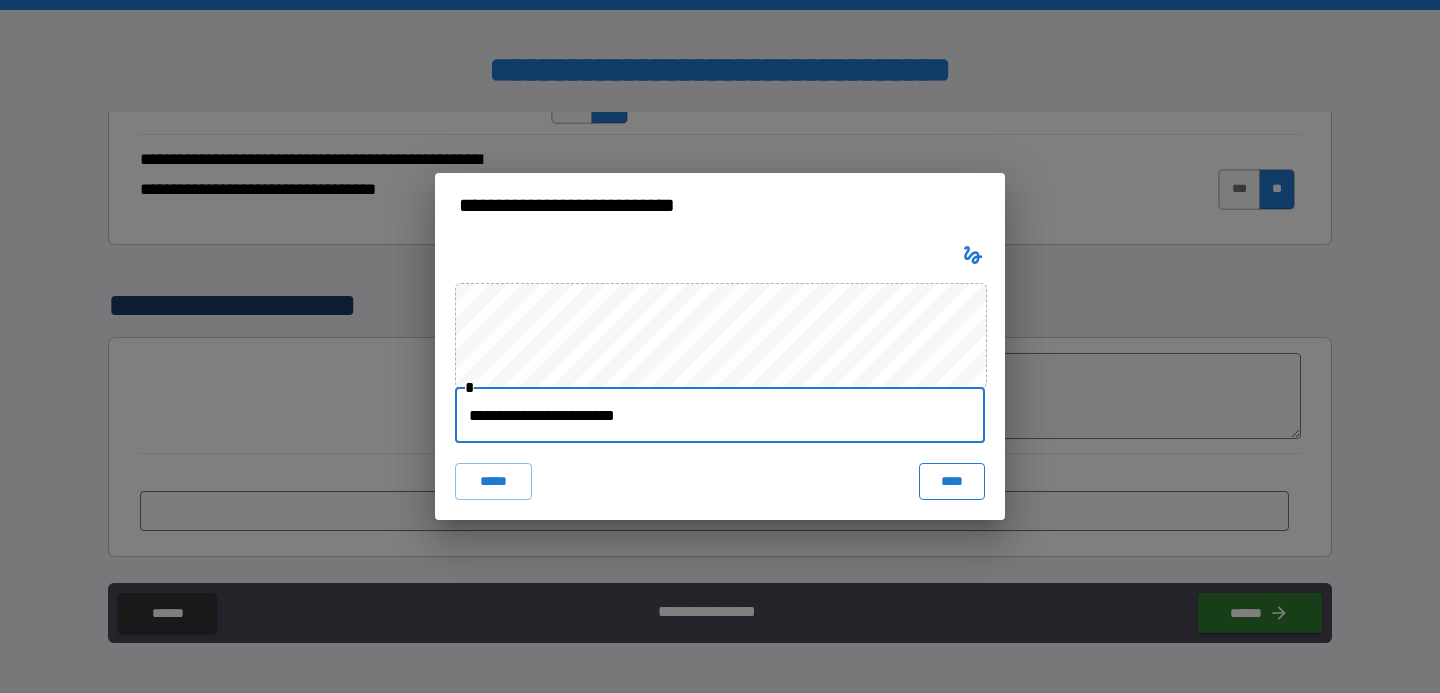 type on "**********" 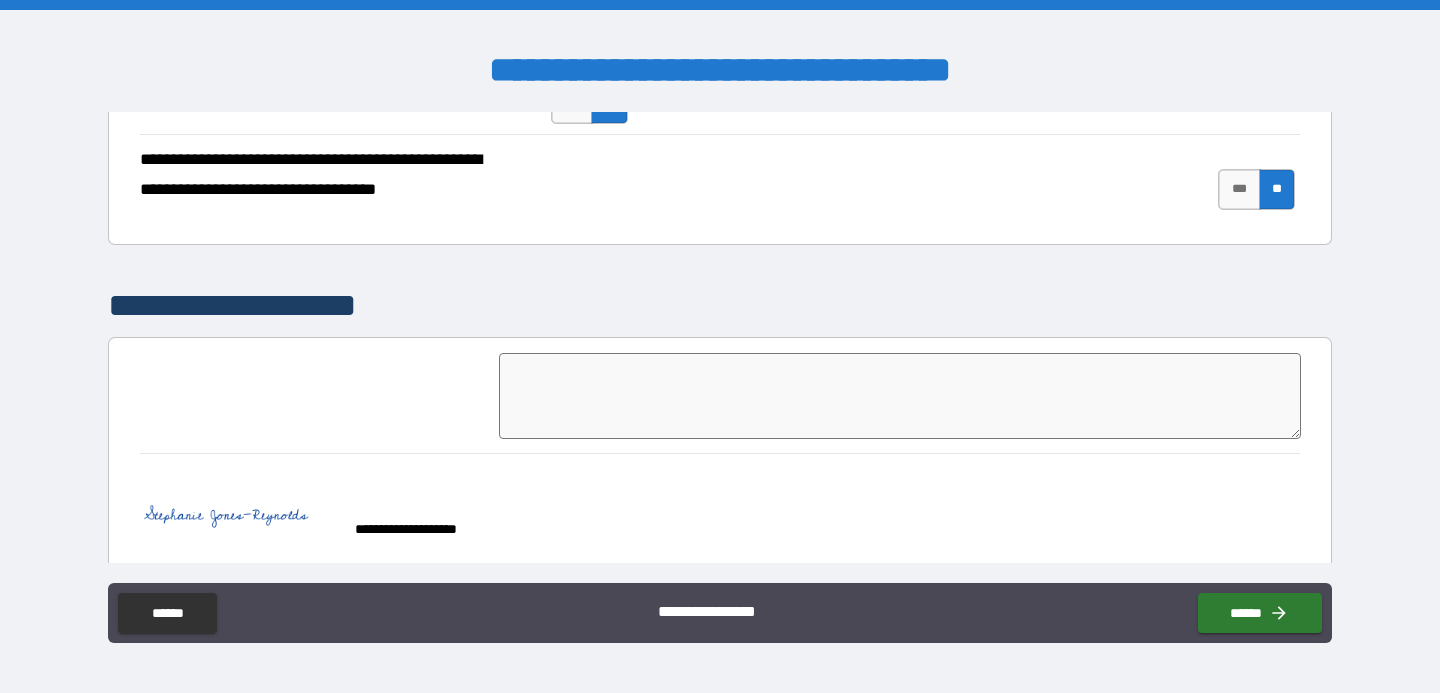 scroll, scrollTop: 2957, scrollLeft: 0, axis: vertical 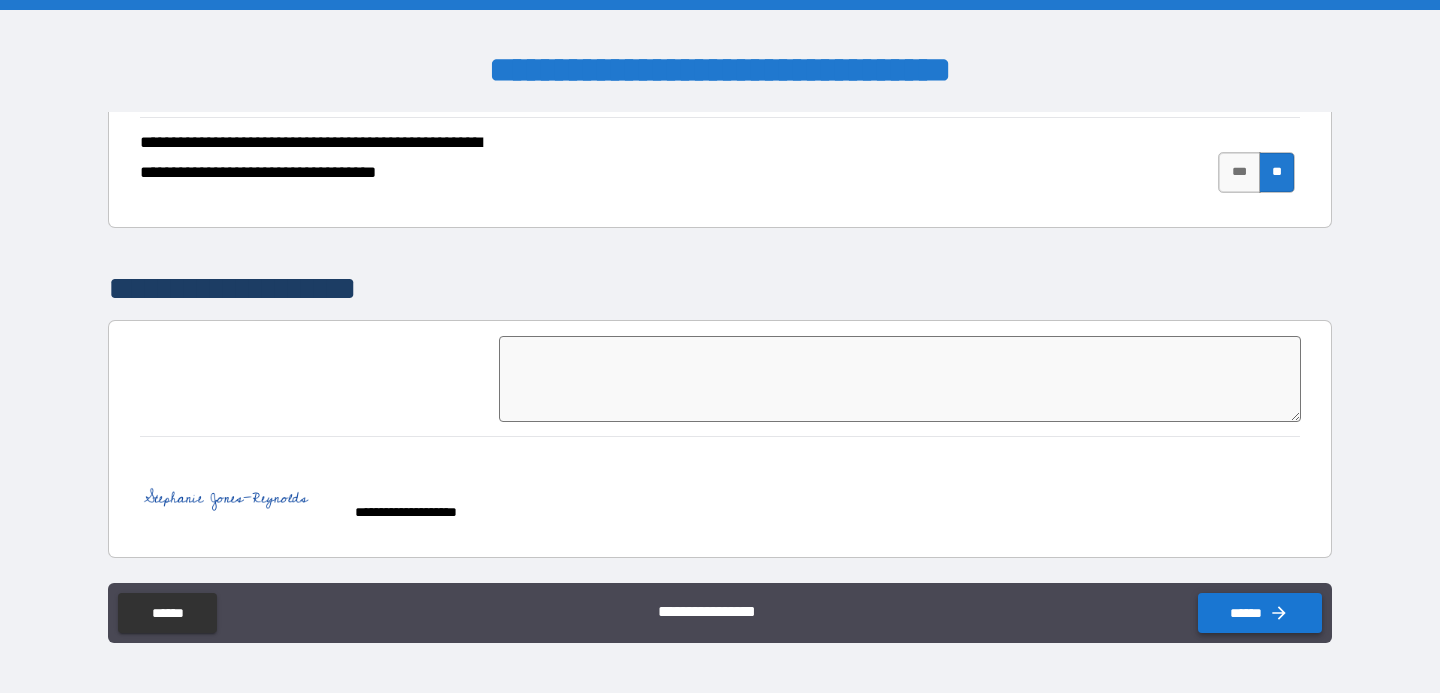 click 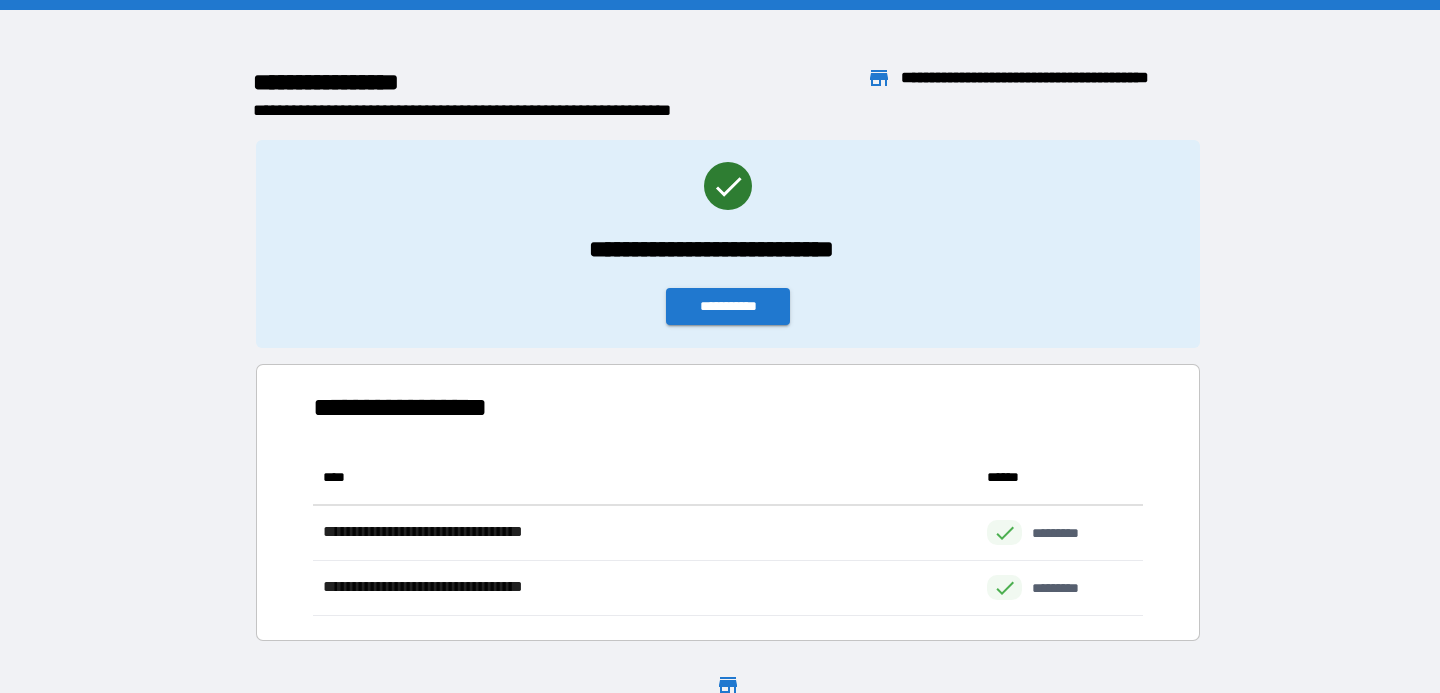 scroll, scrollTop: 1, scrollLeft: 1, axis: both 